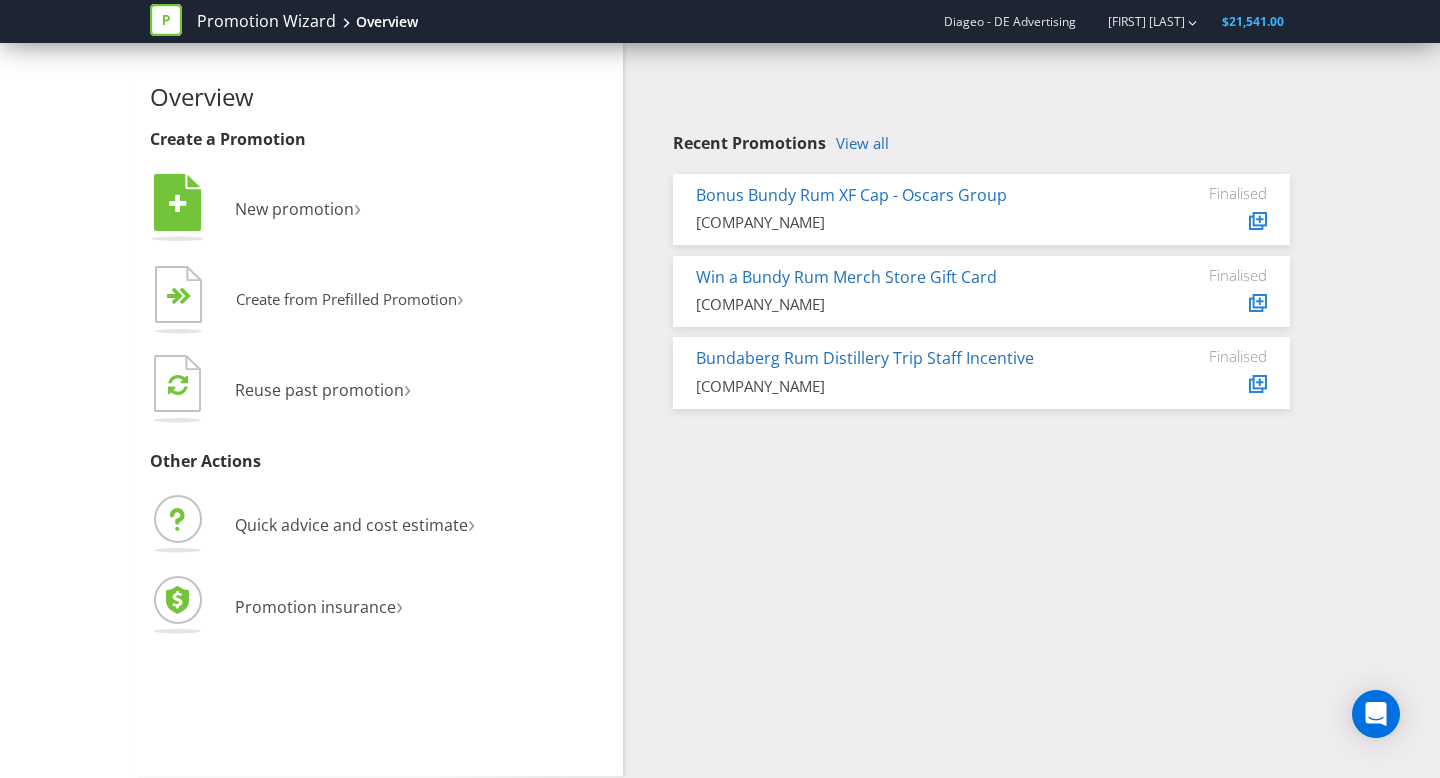 scroll, scrollTop: 0, scrollLeft: 0, axis: both 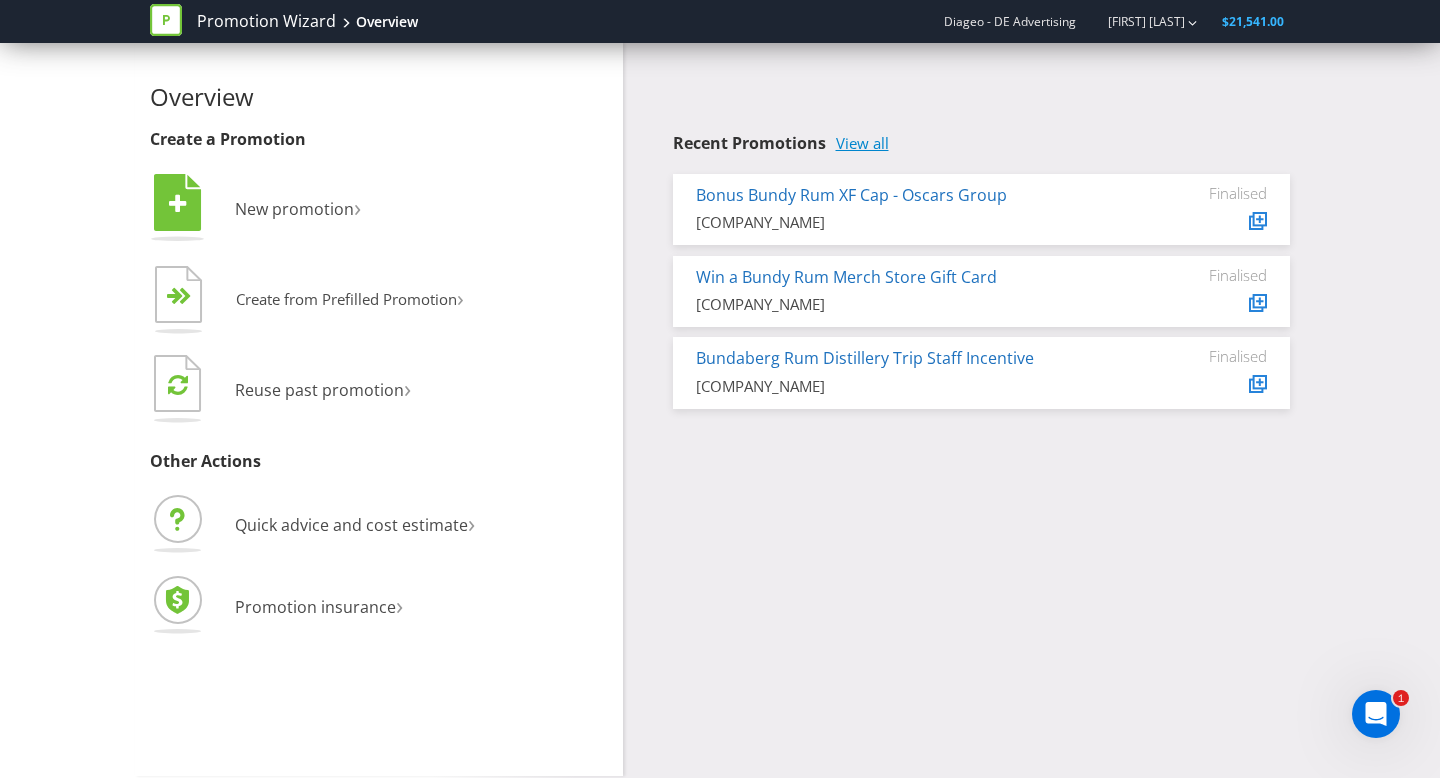 click on "View all" at bounding box center (862, 143) 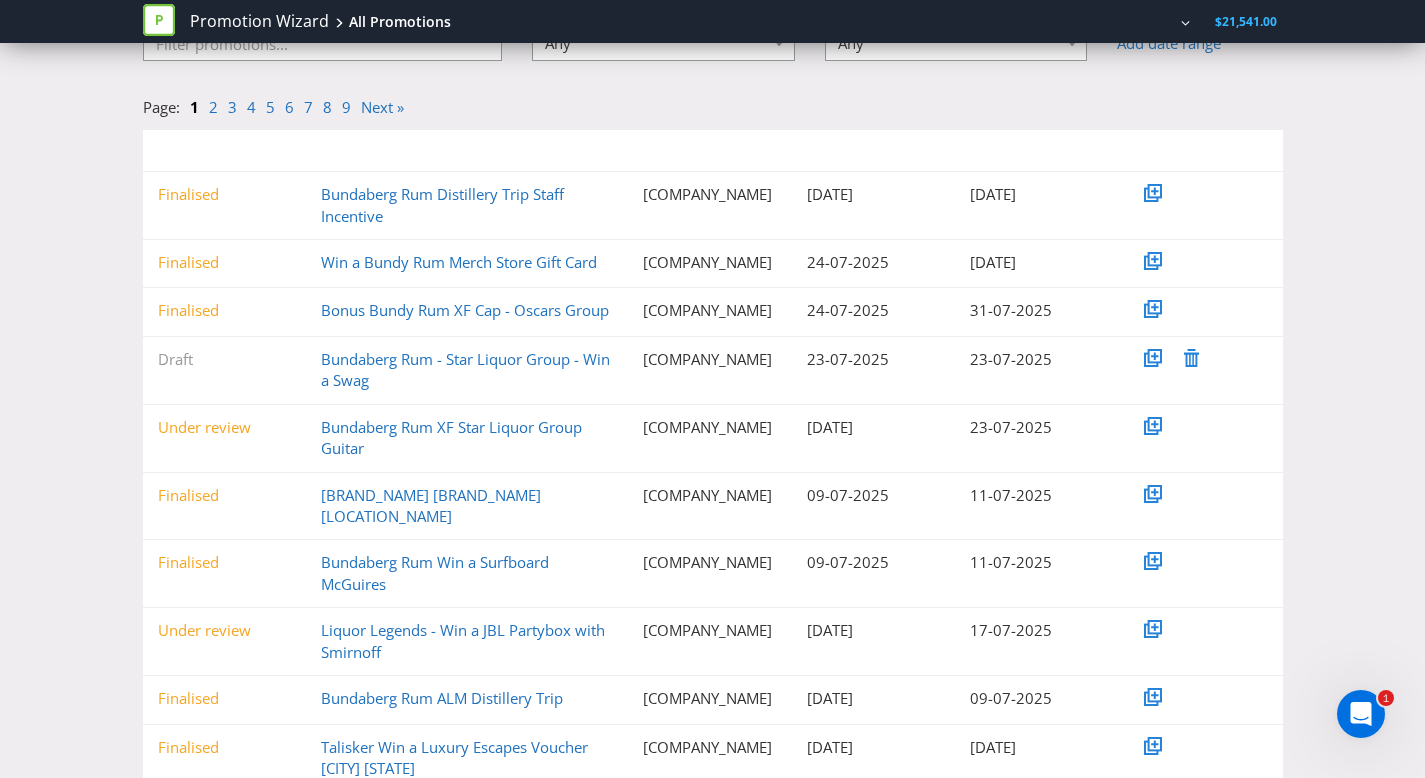 scroll, scrollTop: 184, scrollLeft: 0, axis: vertical 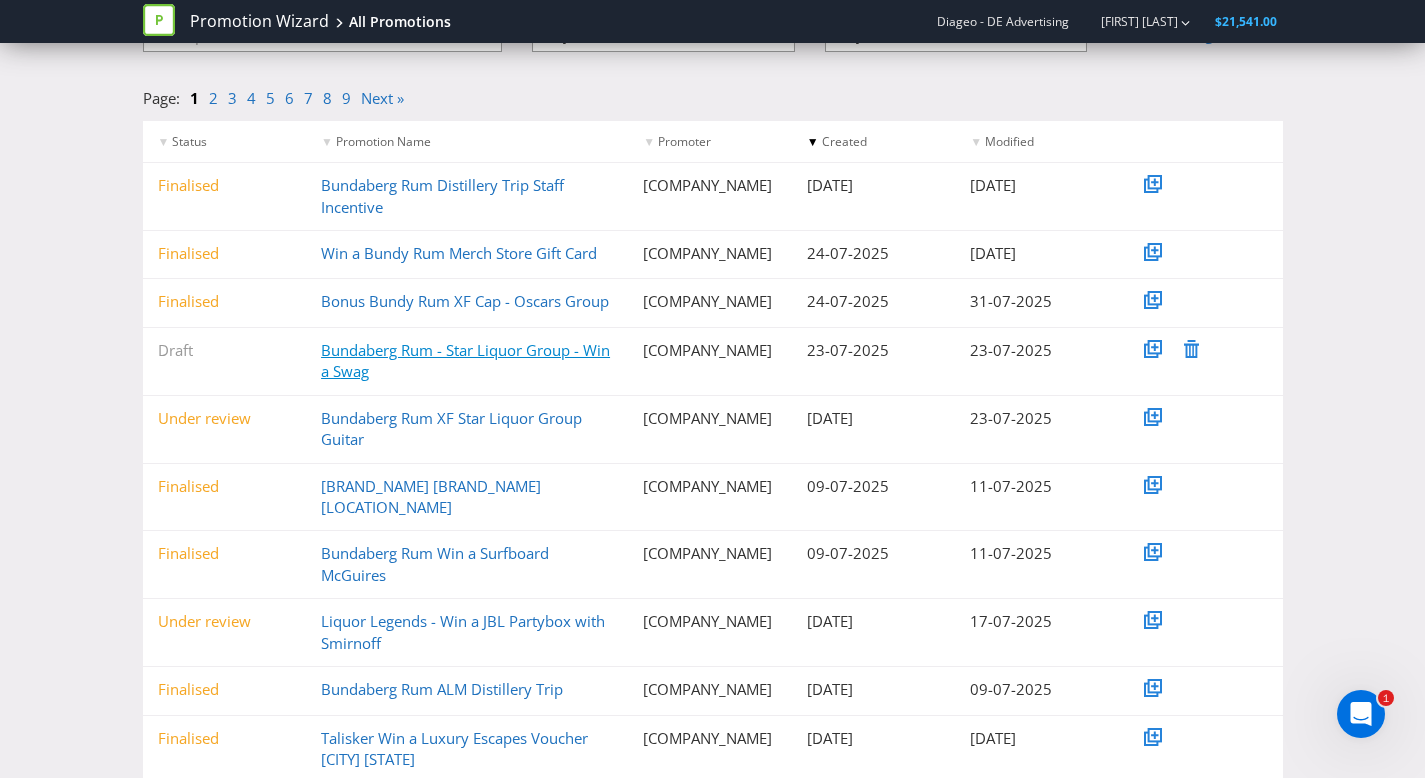 click on "Bundaberg Rum - Star Liquor Group - Win a Swag" at bounding box center [465, 360] 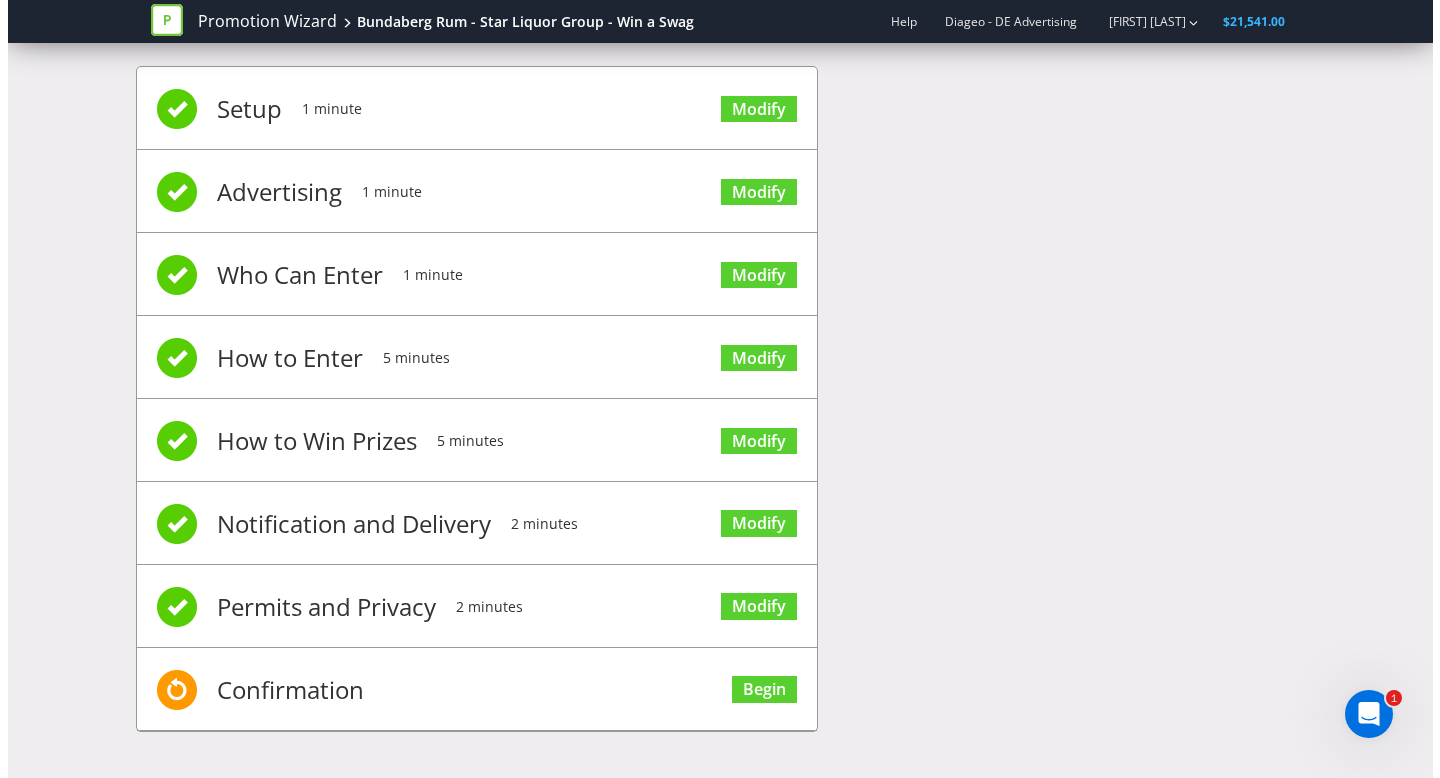 scroll, scrollTop: 0, scrollLeft: 0, axis: both 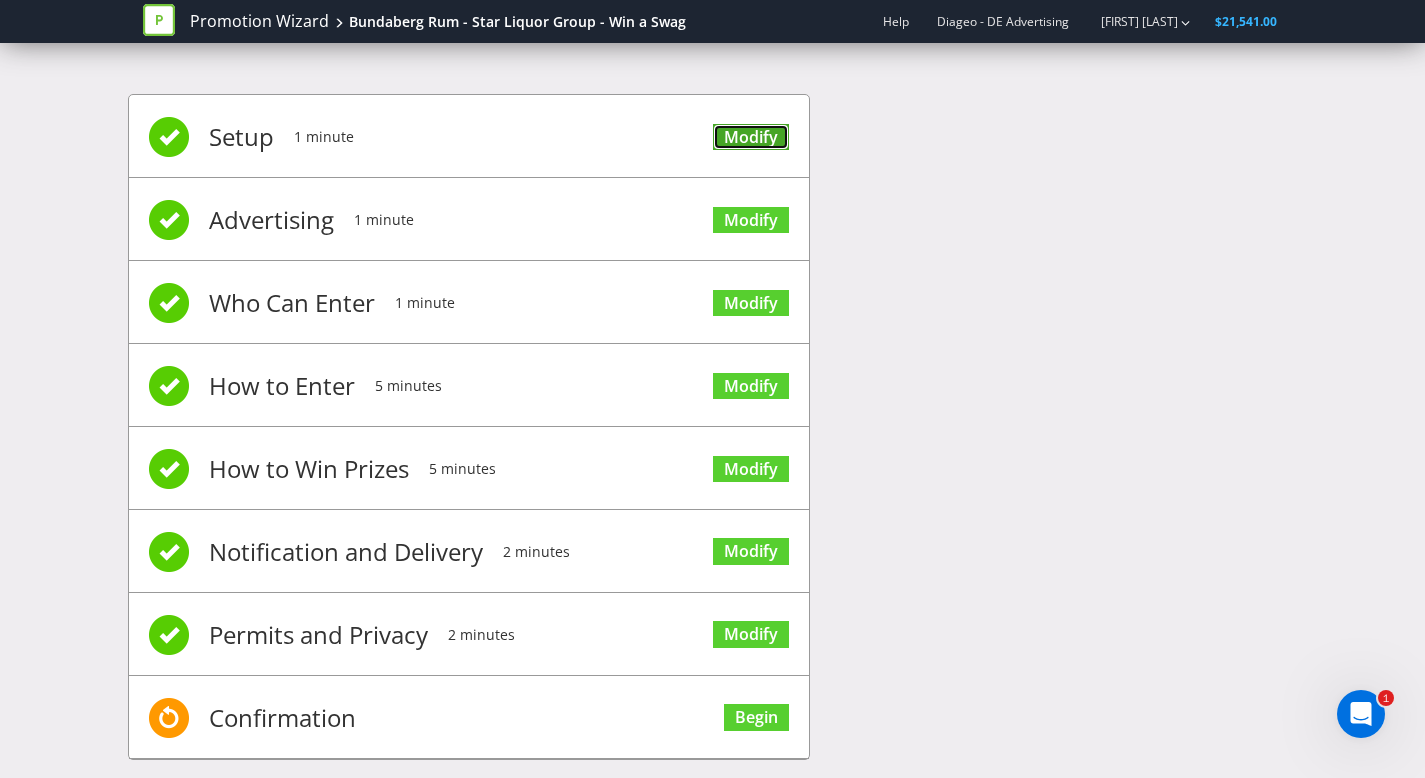 click on "Modify" at bounding box center [751, 137] 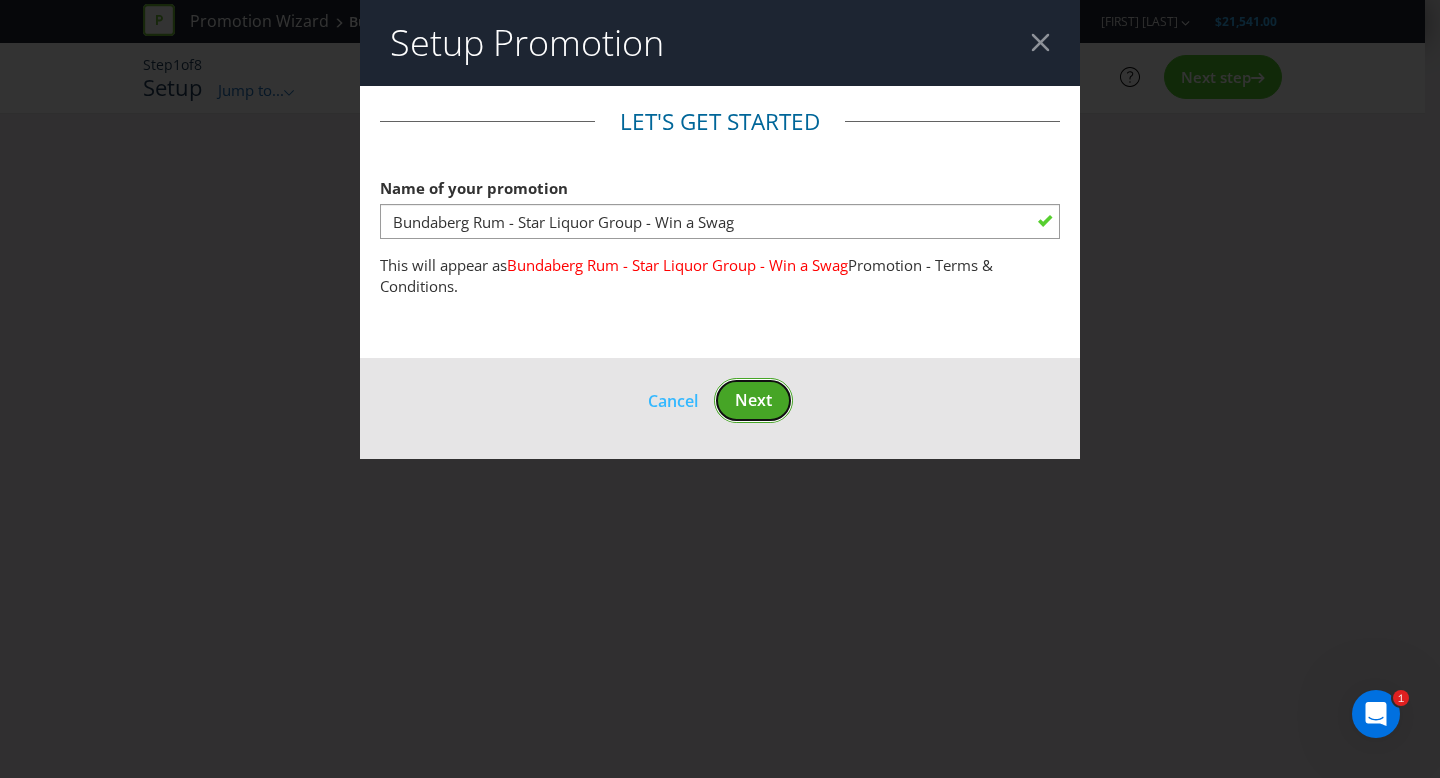 click on "Next" at bounding box center [753, 400] 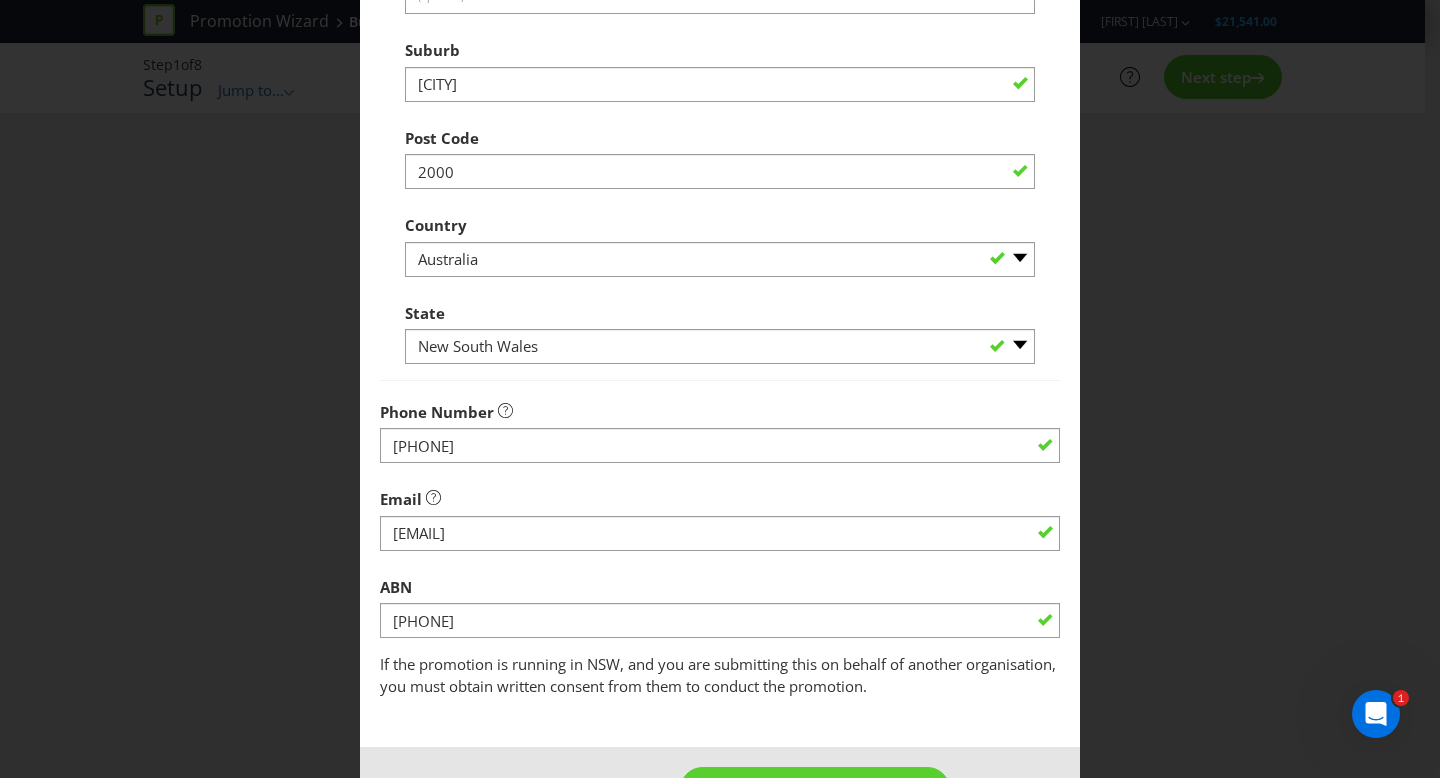 scroll, scrollTop: 527, scrollLeft: 0, axis: vertical 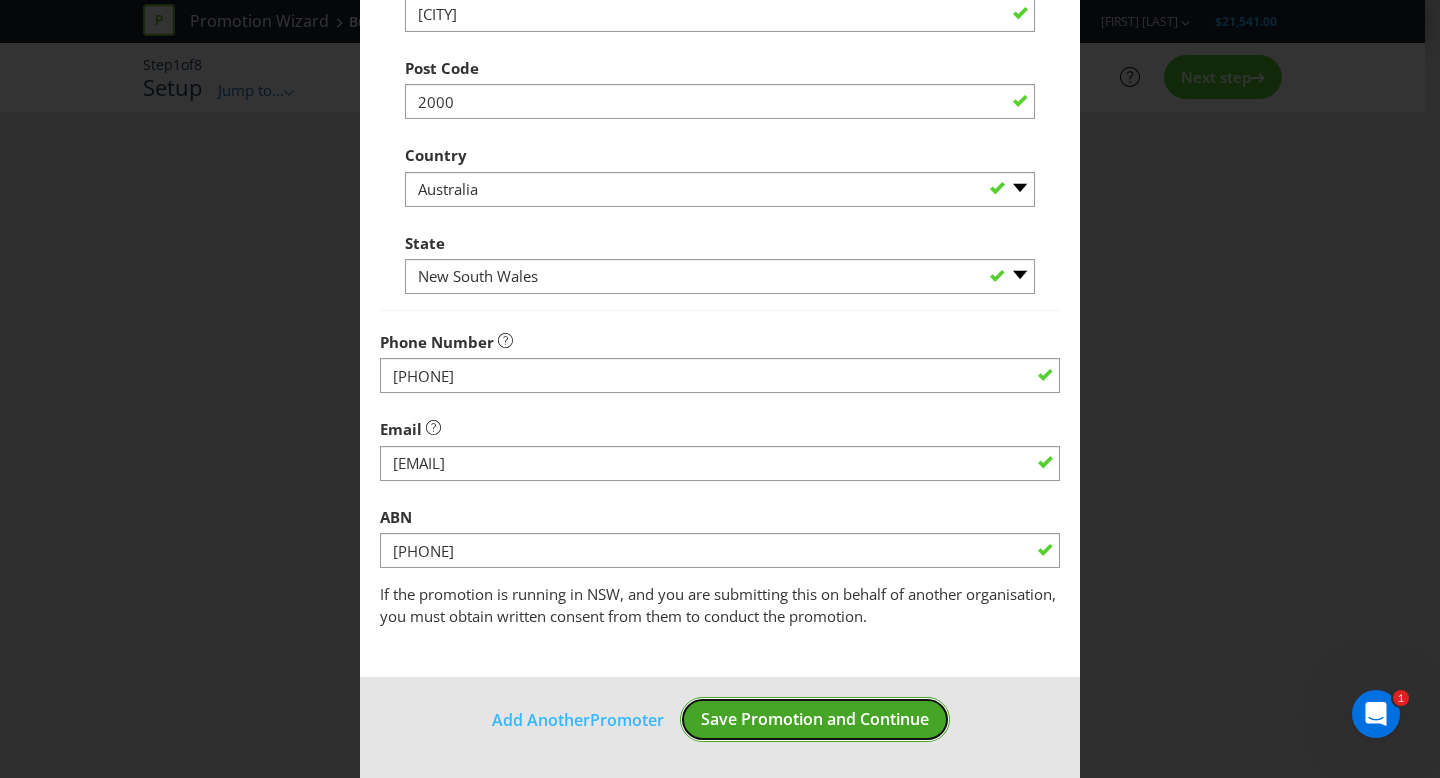 click on "Save Promotion and Continue" at bounding box center [815, 719] 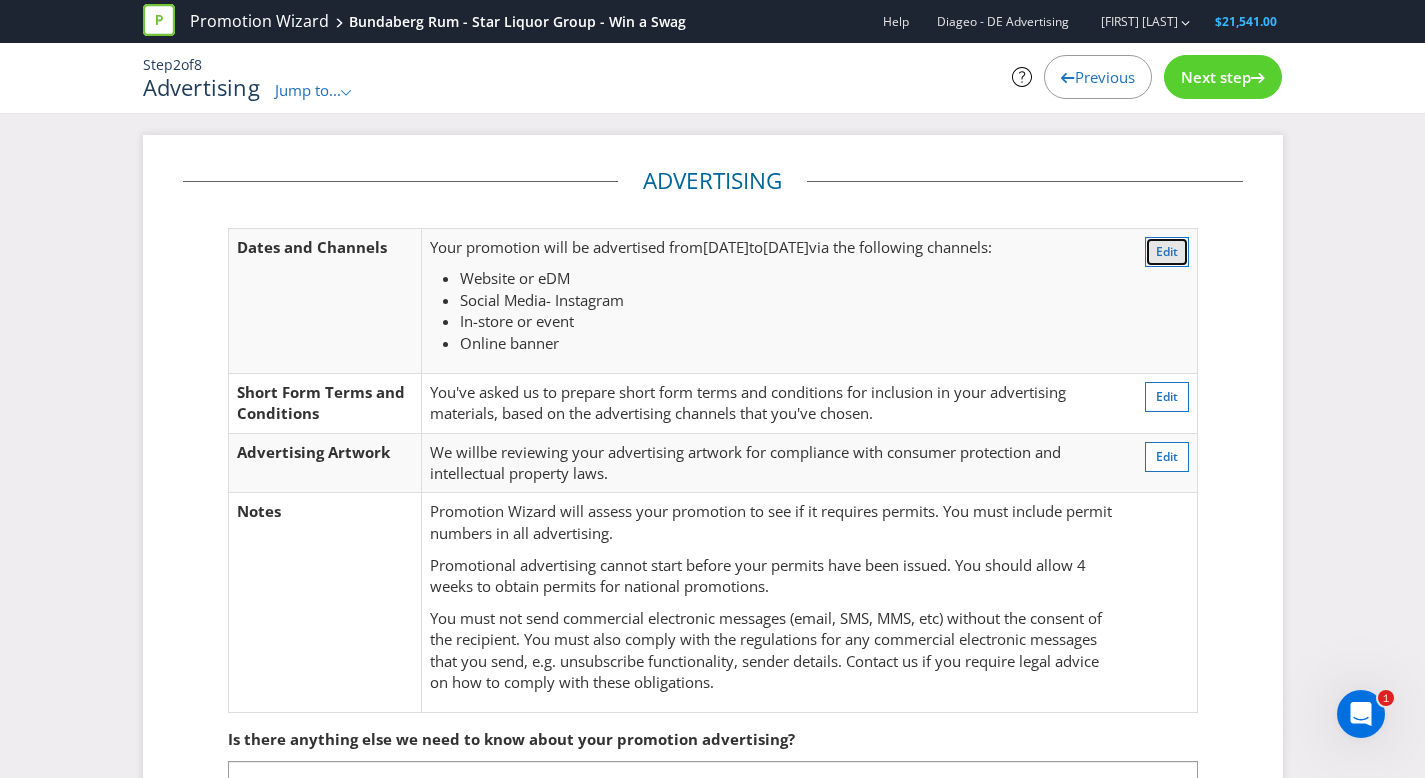 click on "Edit" at bounding box center [1167, 251] 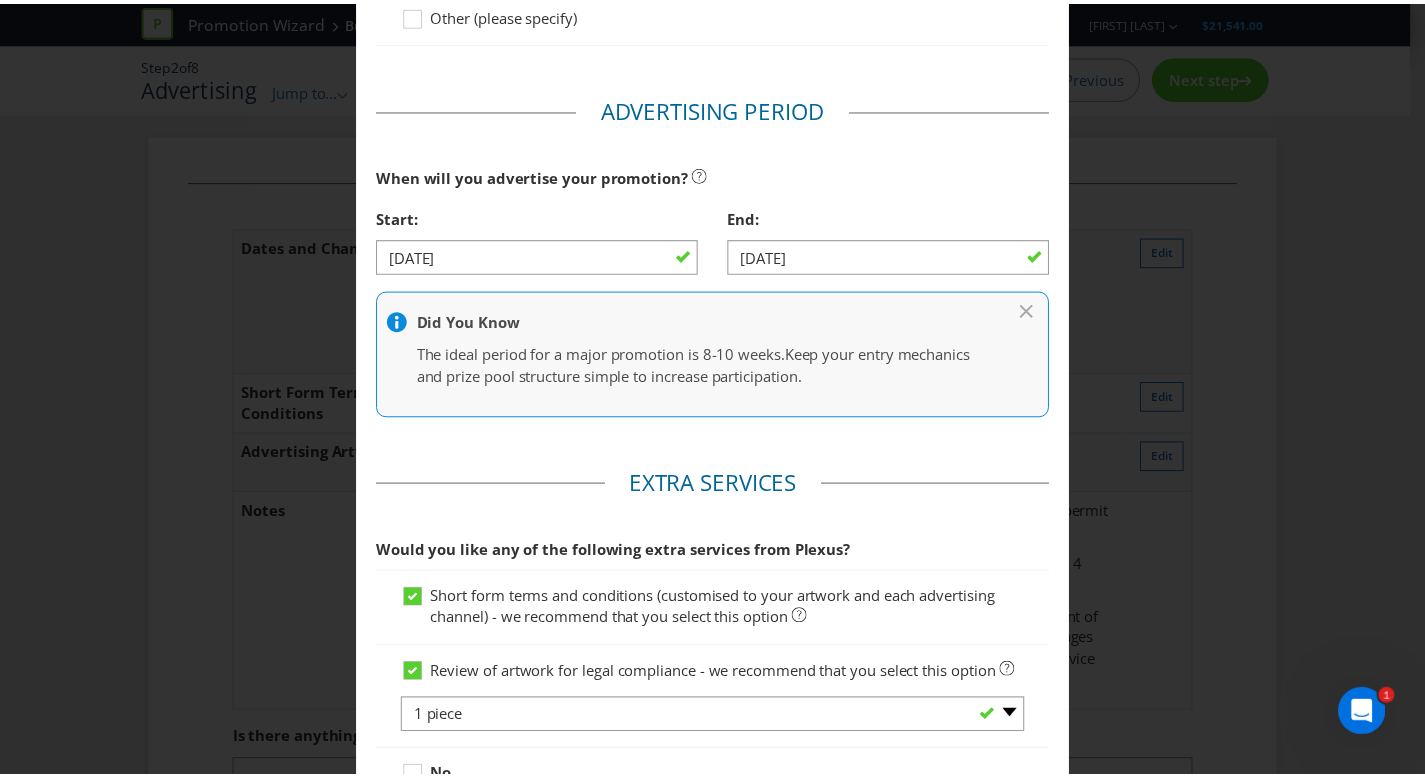 scroll, scrollTop: 919, scrollLeft: 0, axis: vertical 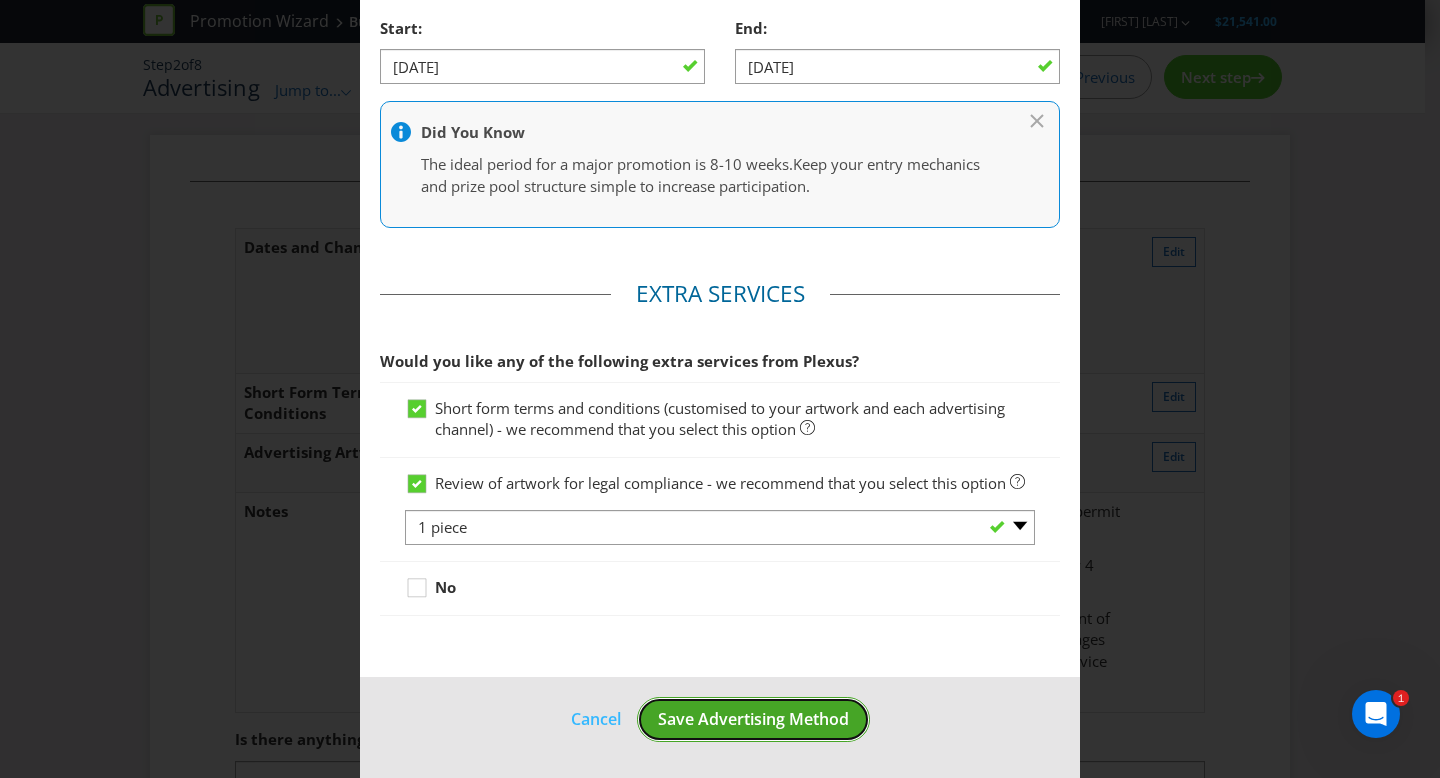 click on "Save Advertising Method" at bounding box center (753, 719) 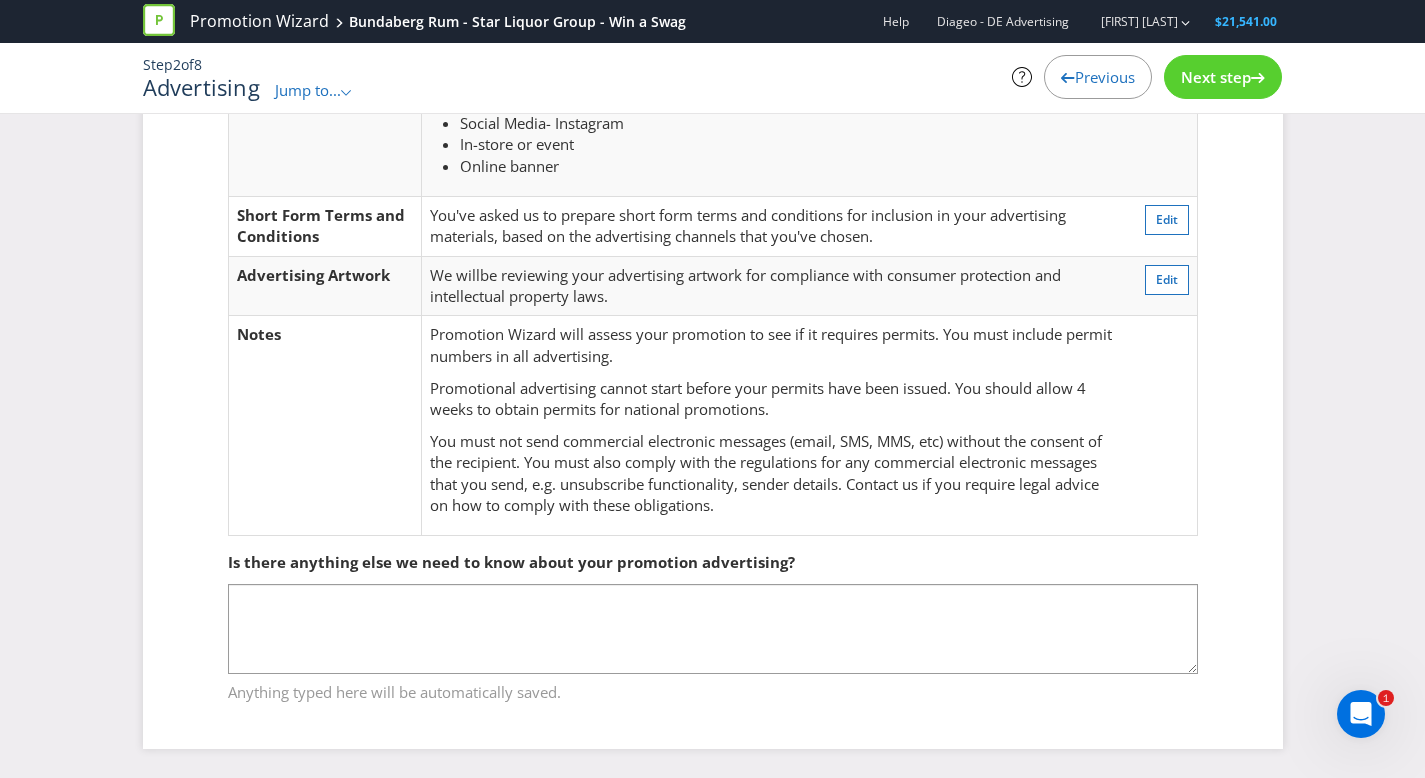 scroll, scrollTop: 0, scrollLeft: 0, axis: both 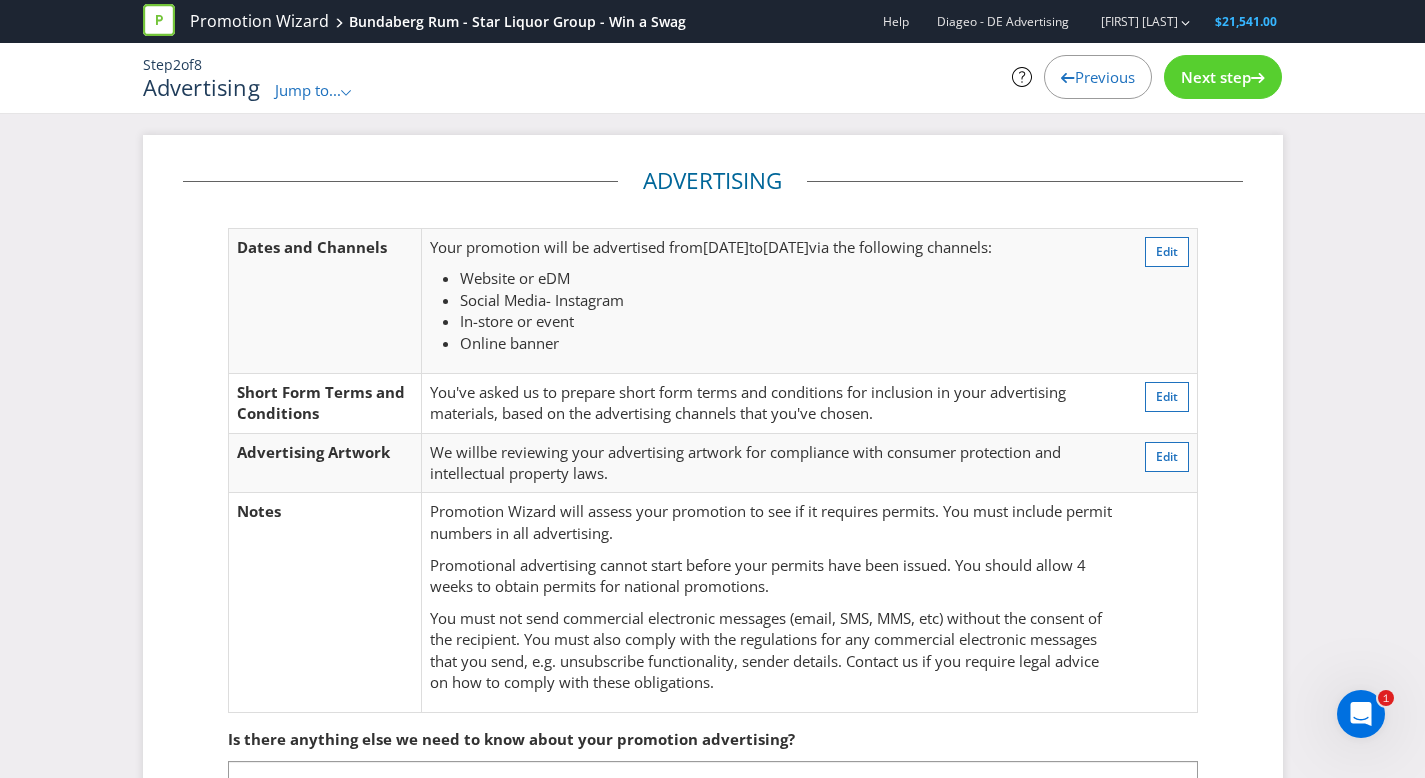 drag, startPoint x: 1243, startPoint y: 79, endPoint x: 1244, endPoint y: 89, distance: 10.049875 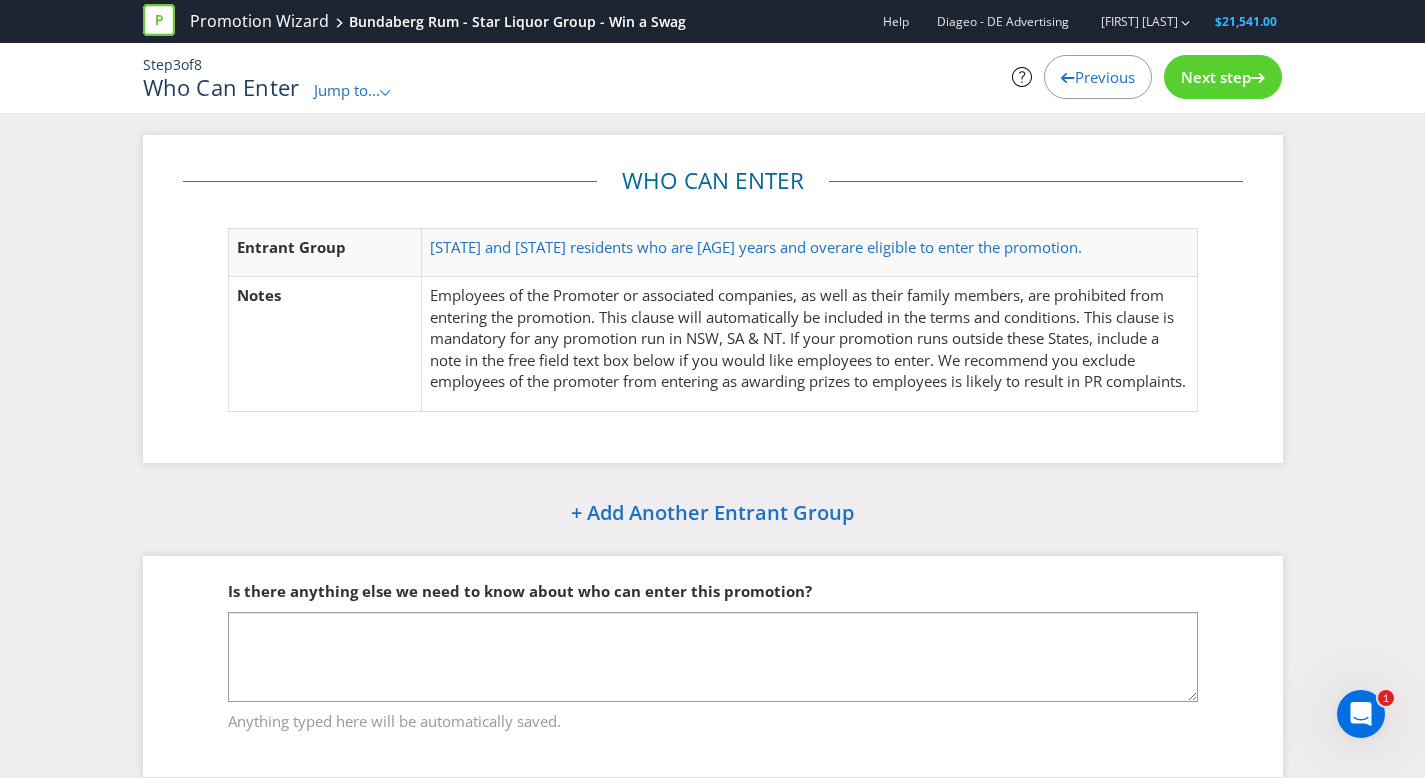 scroll, scrollTop: 50, scrollLeft: 0, axis: vertical 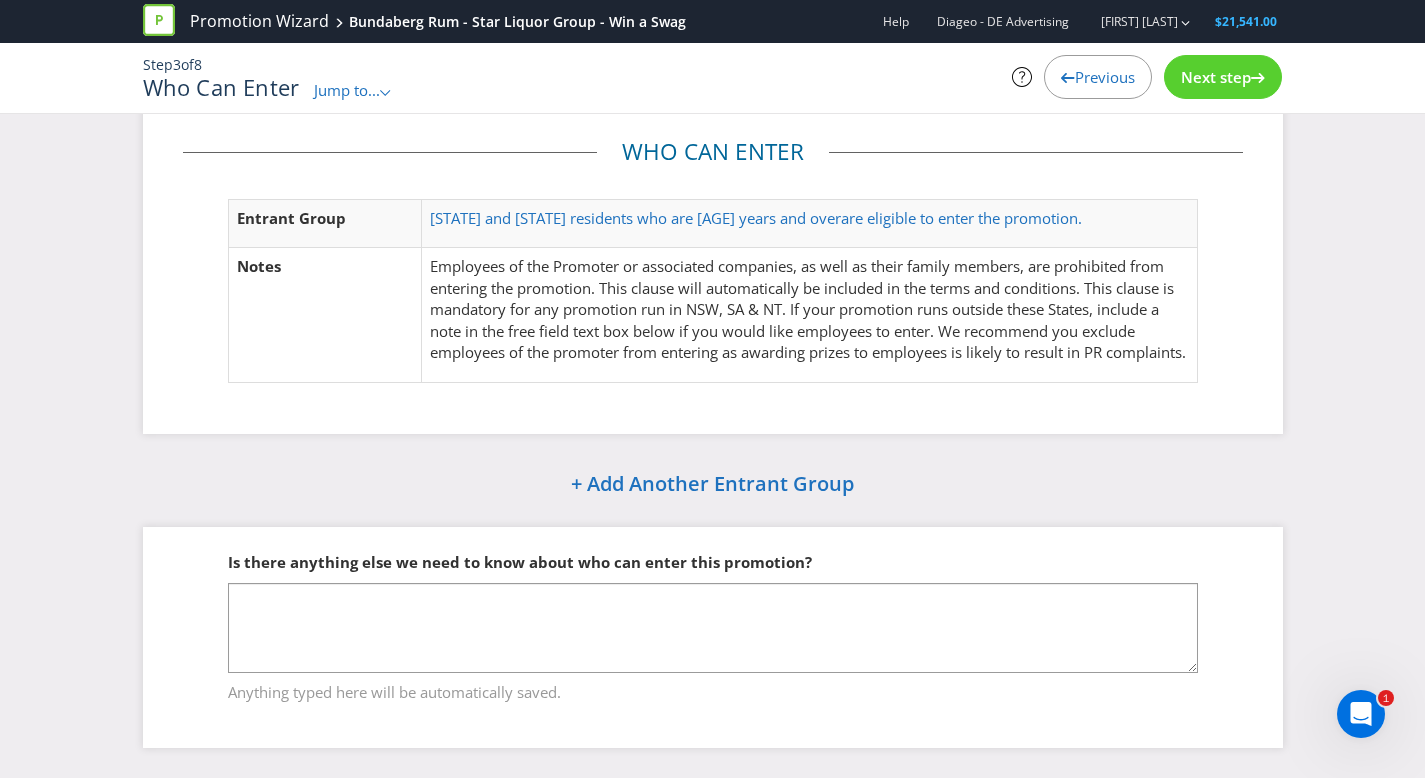 click on "Next step" at bounding box center [1216, 77] 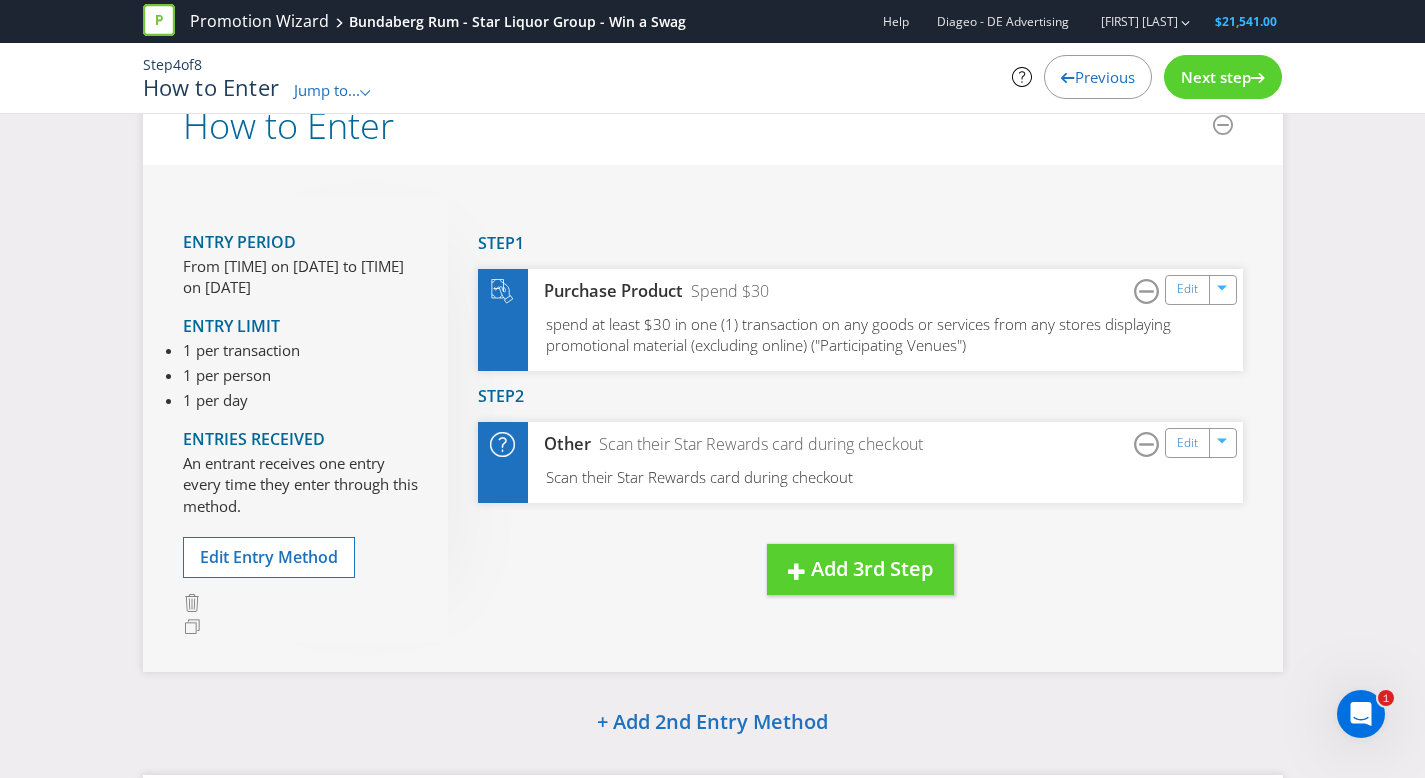 click on "Next step" at bounding box center [1216, 77] 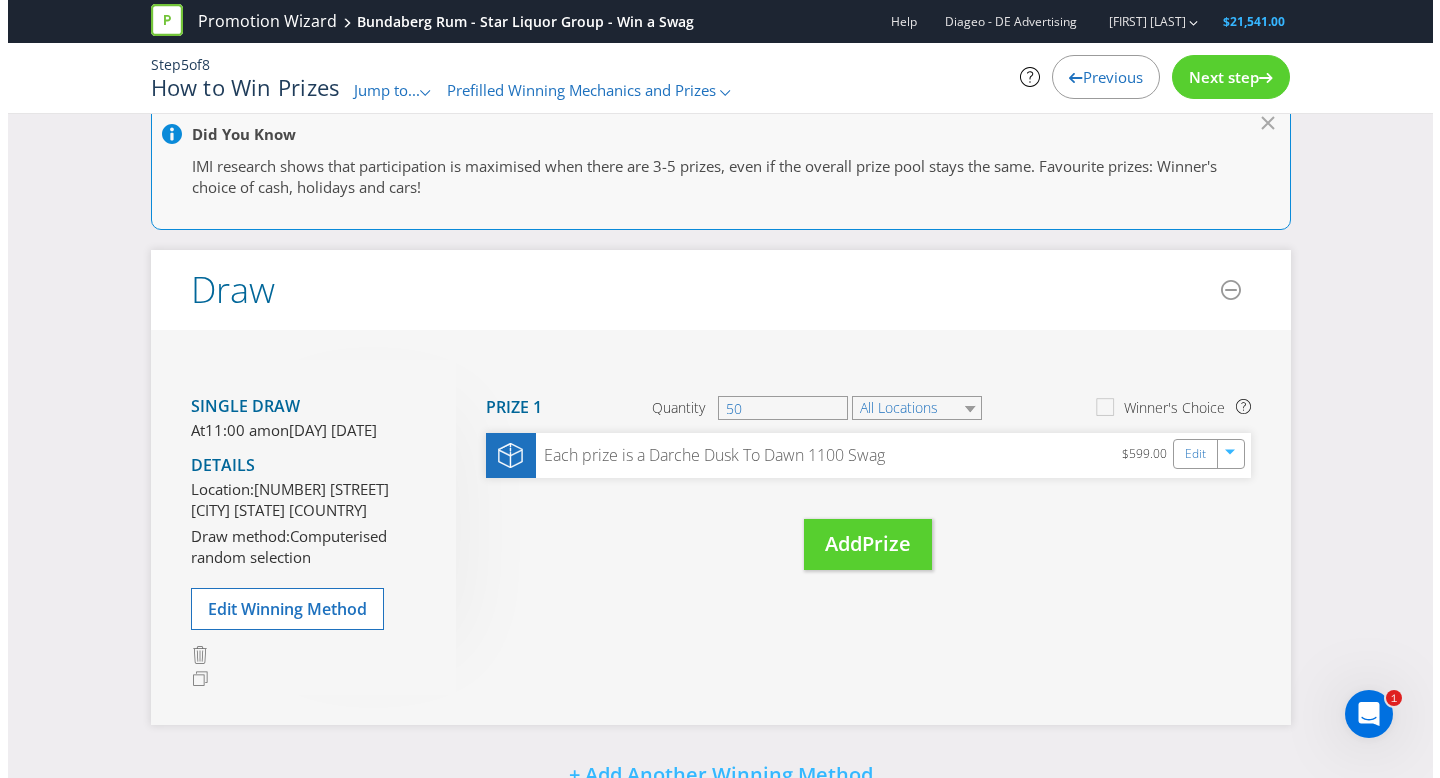 scroll, scrollTop: 186, scrollLeft: 0, axis: vertical 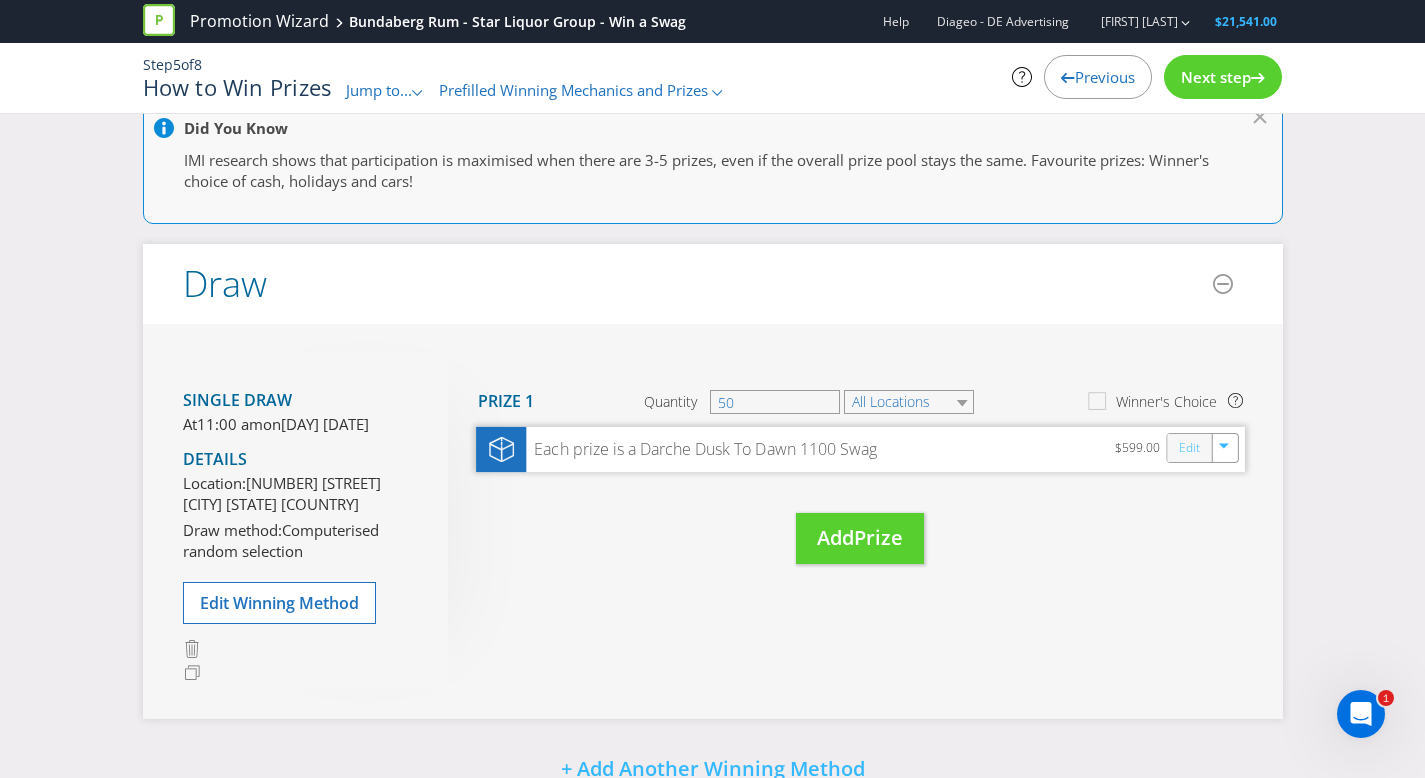 click on "Edit" at bounding box center [1188, 448] 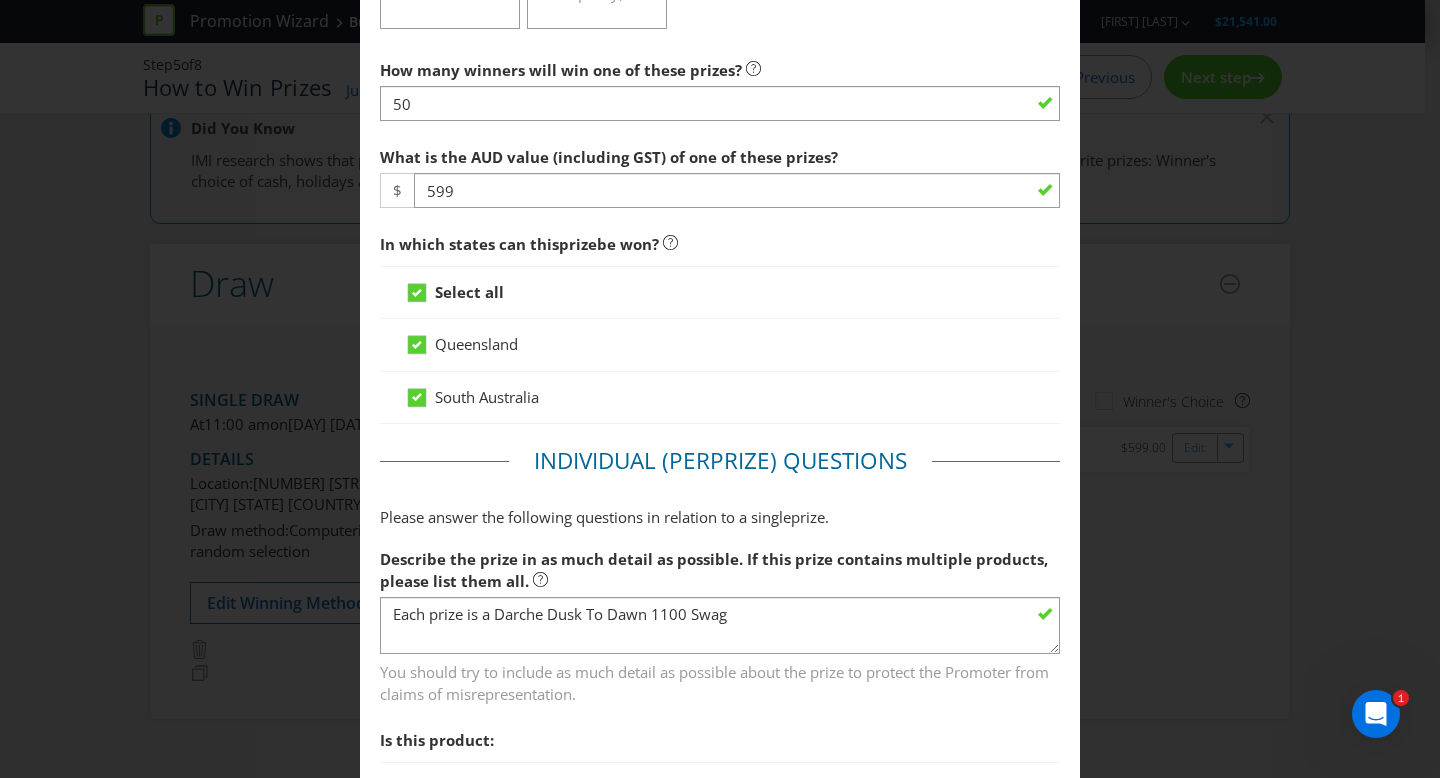 scroll, scrollTop: 812, scrollLeft: 0, axis: vertical 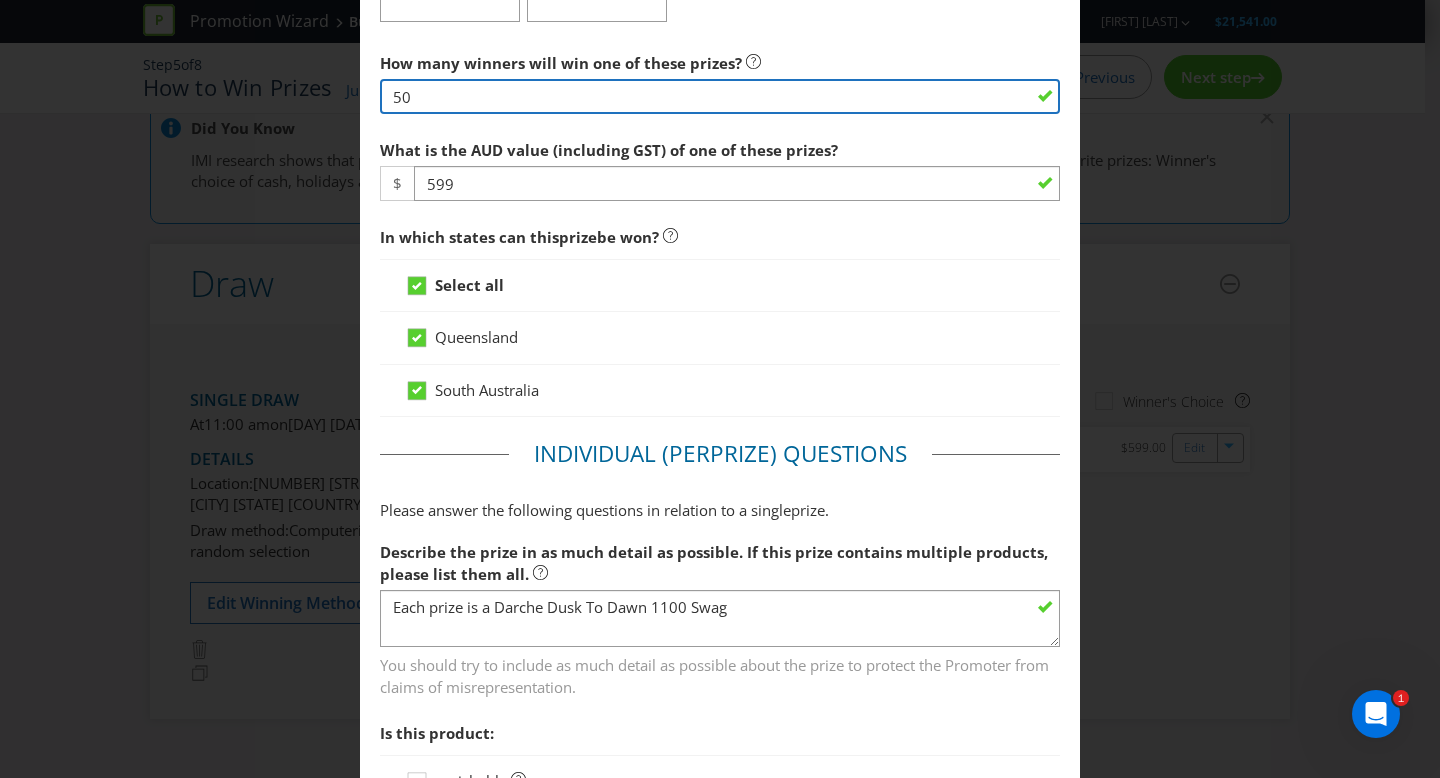click on "50" at bounding box center [720, 96] 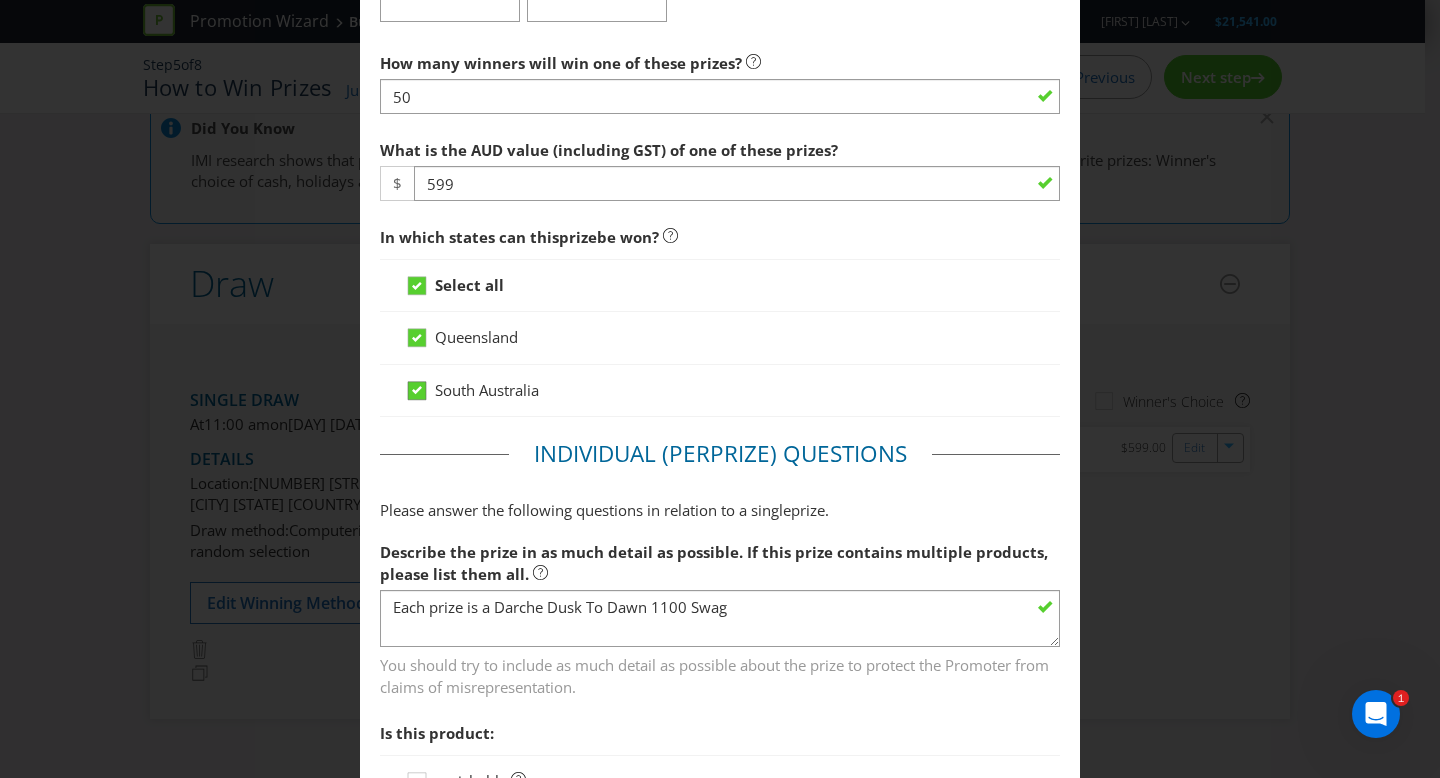 click 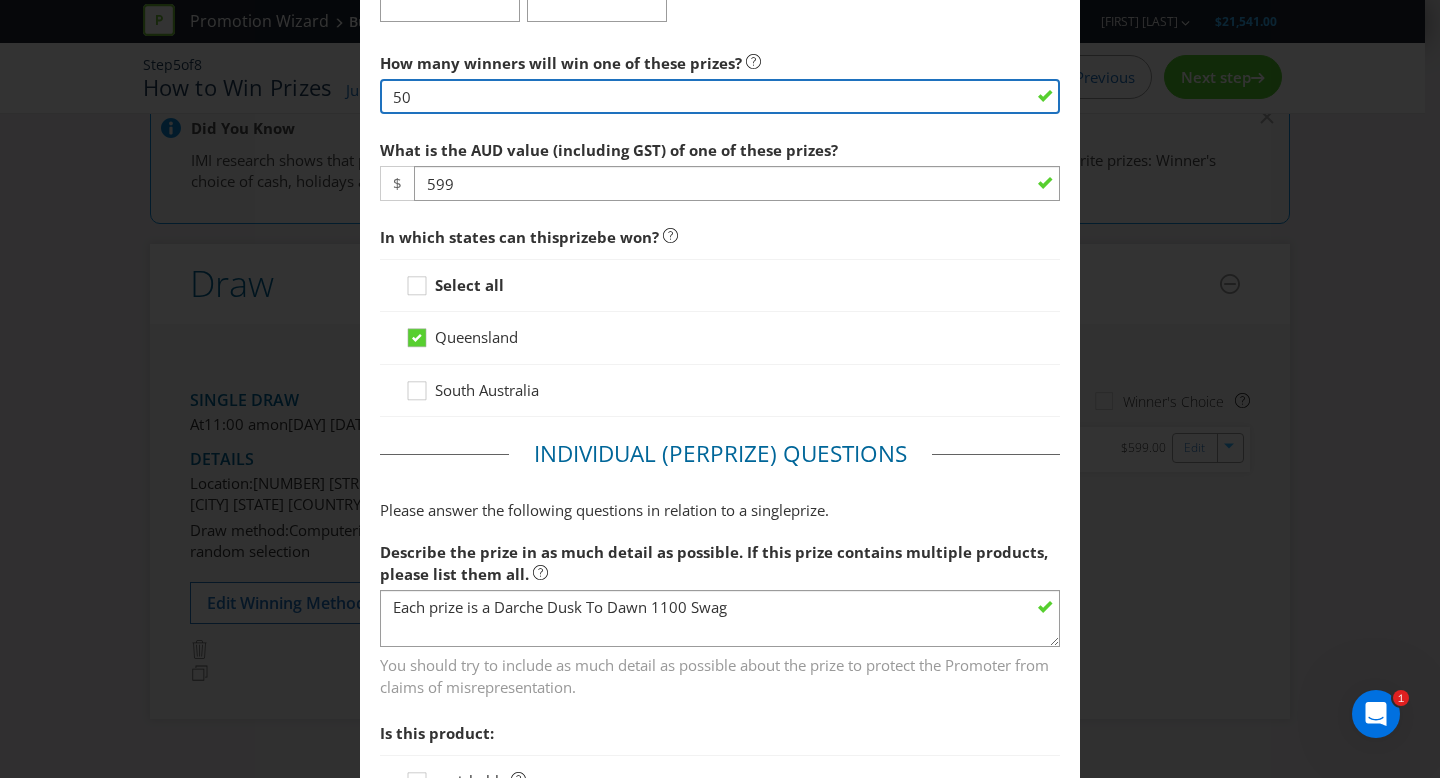 click on "50" at bounding box center (720, 96) 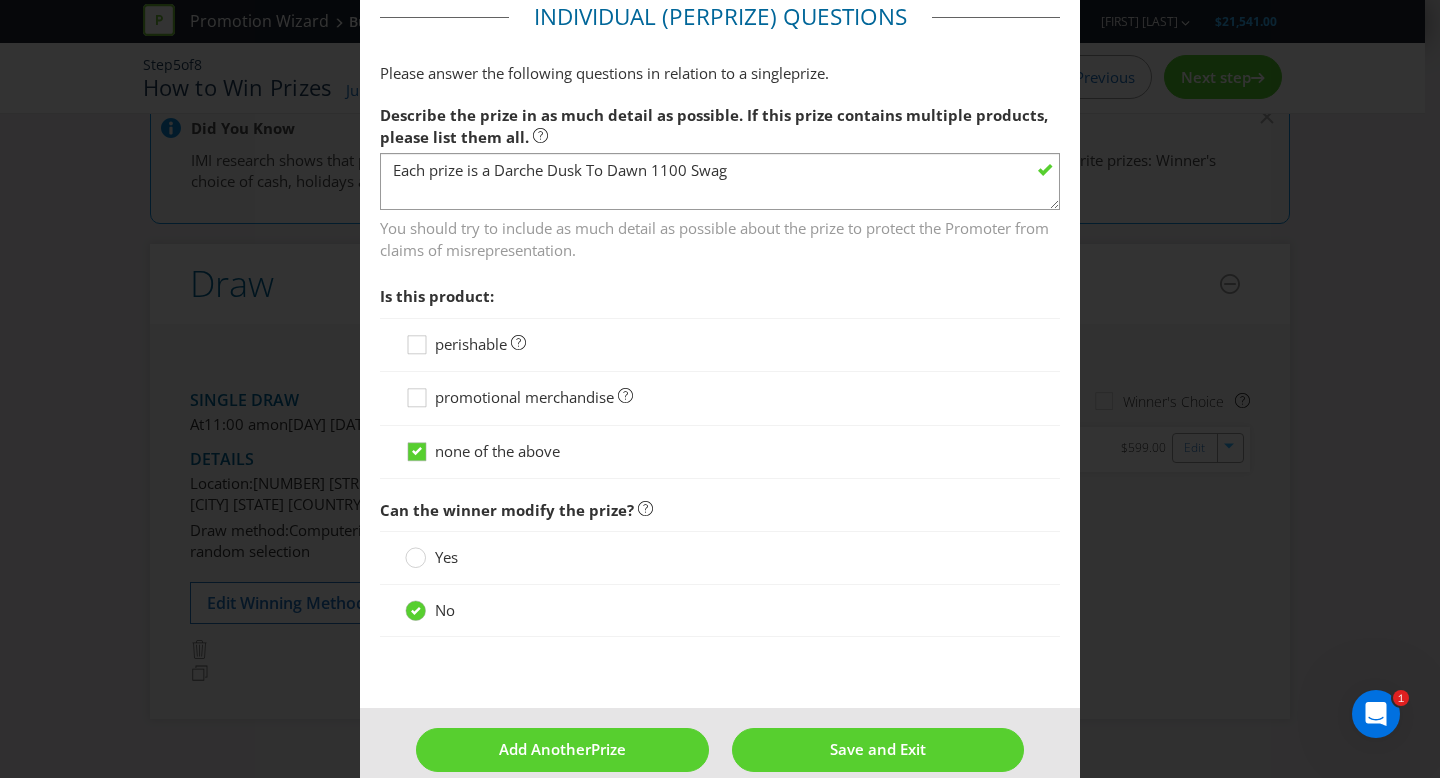 scroll, scrollTop: 1263, scrollLeft: 0, axis: vertical 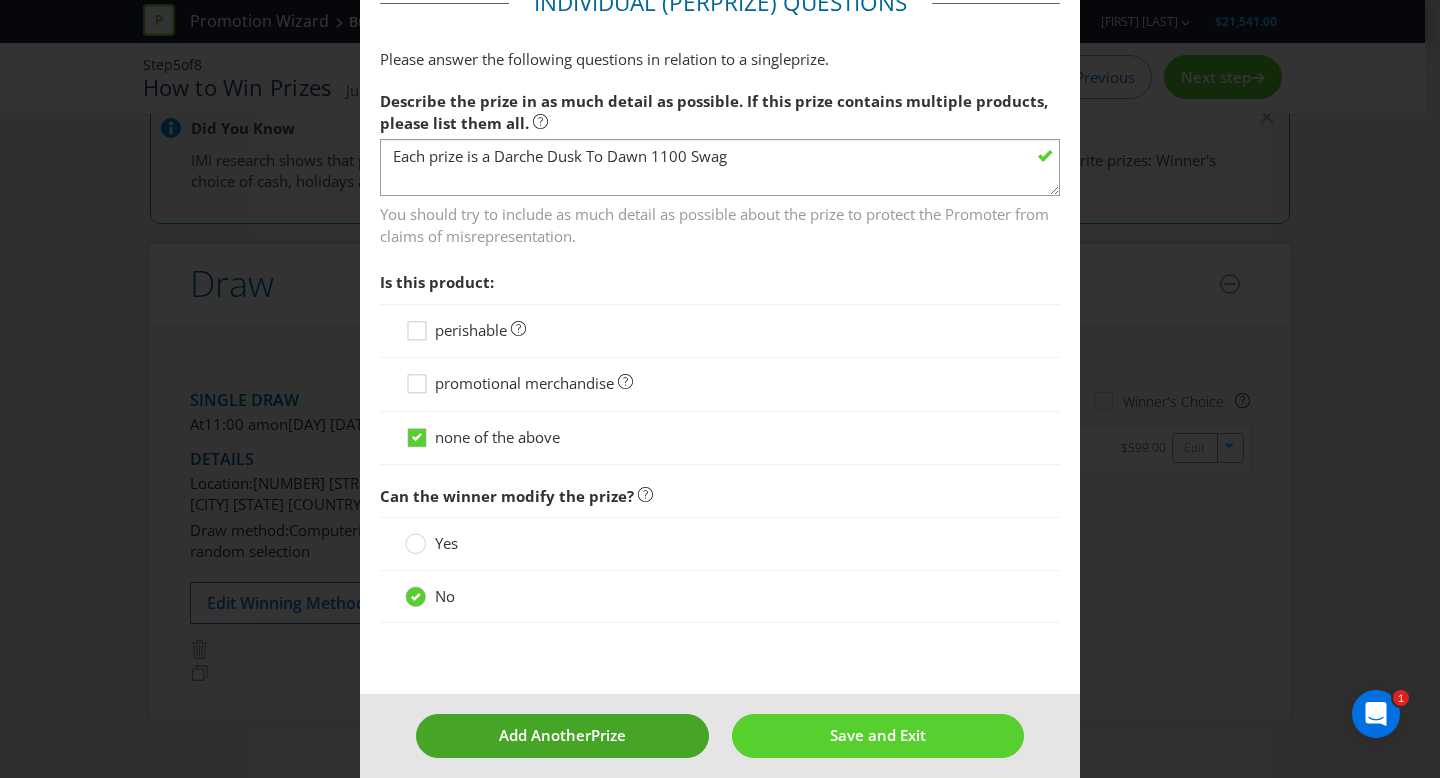 type on "48" 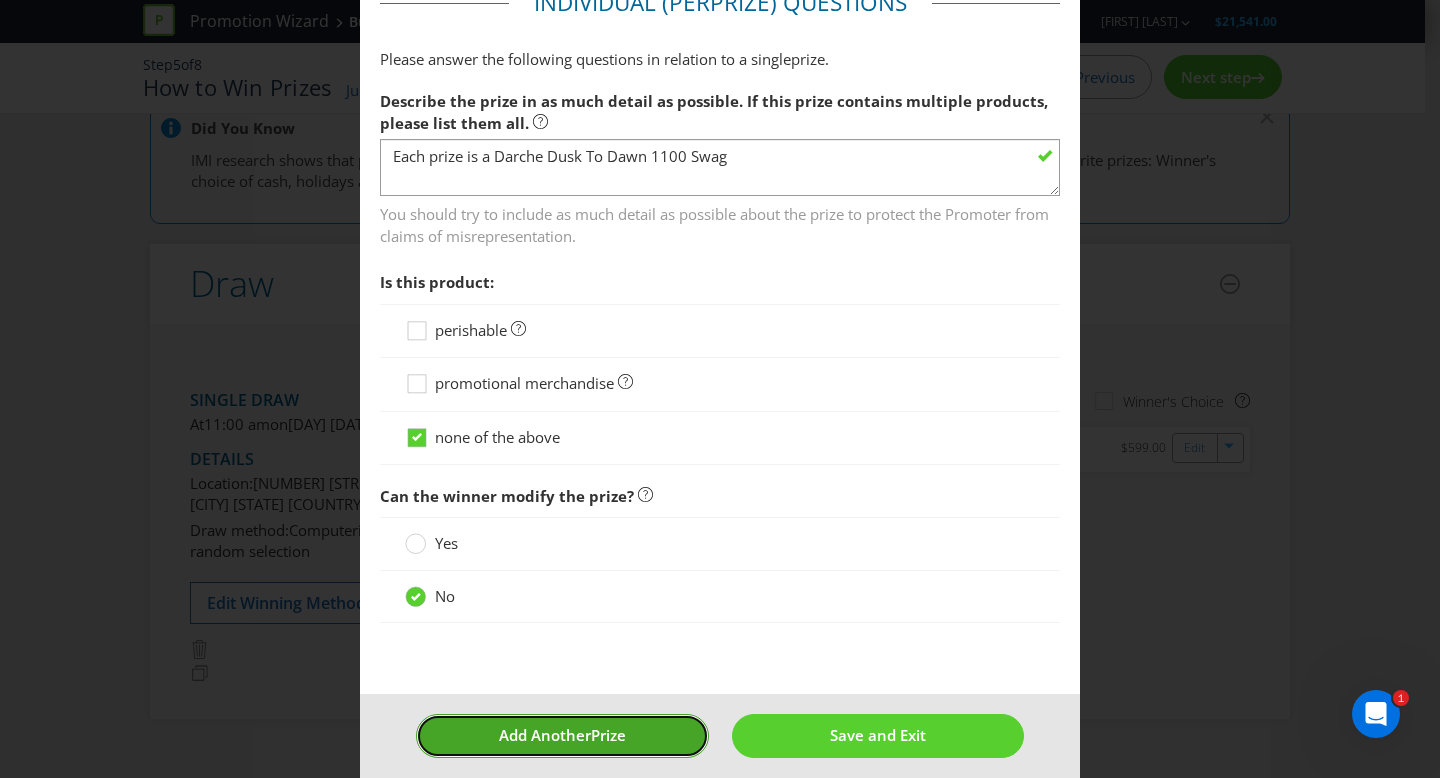click on "Add Another  Prize" at bounding box center (562, 735) 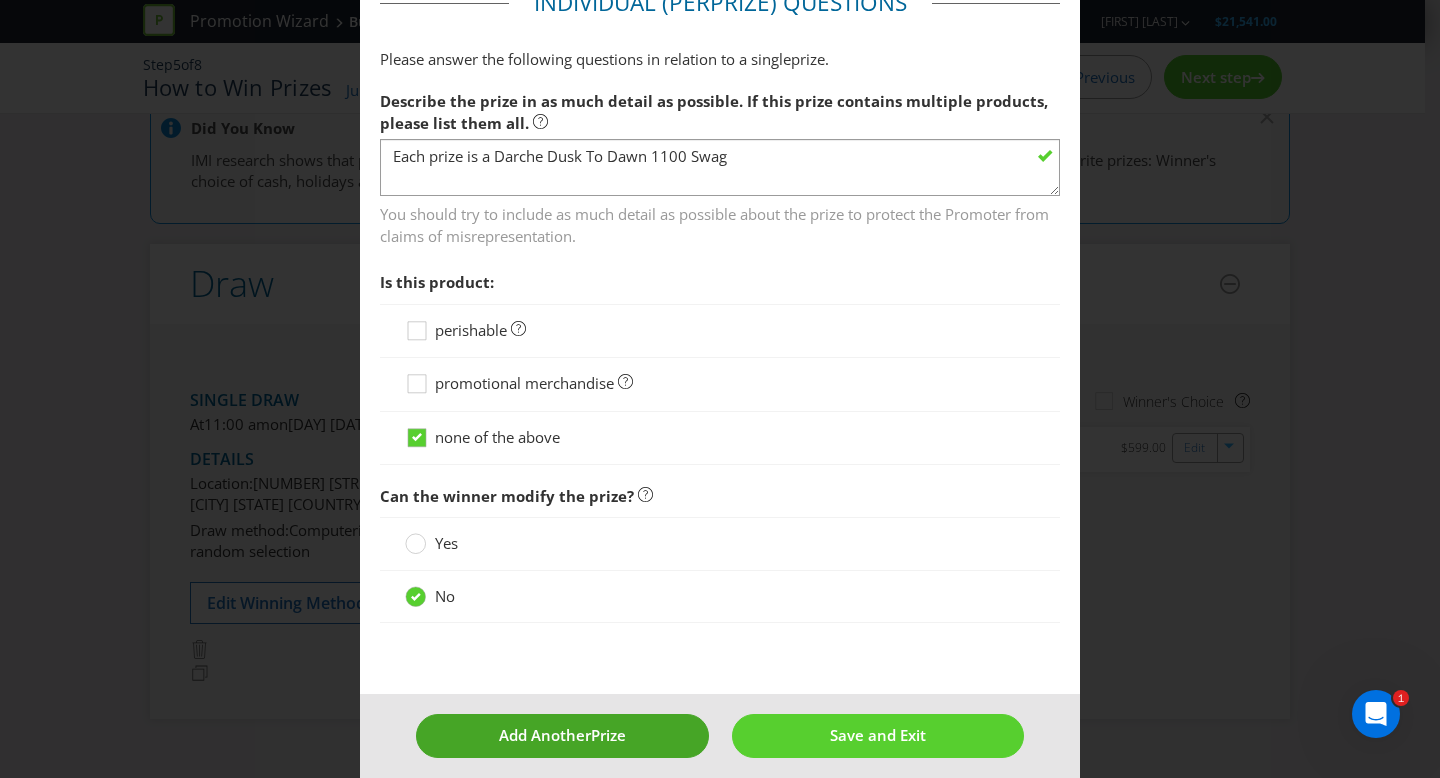 type on "48" 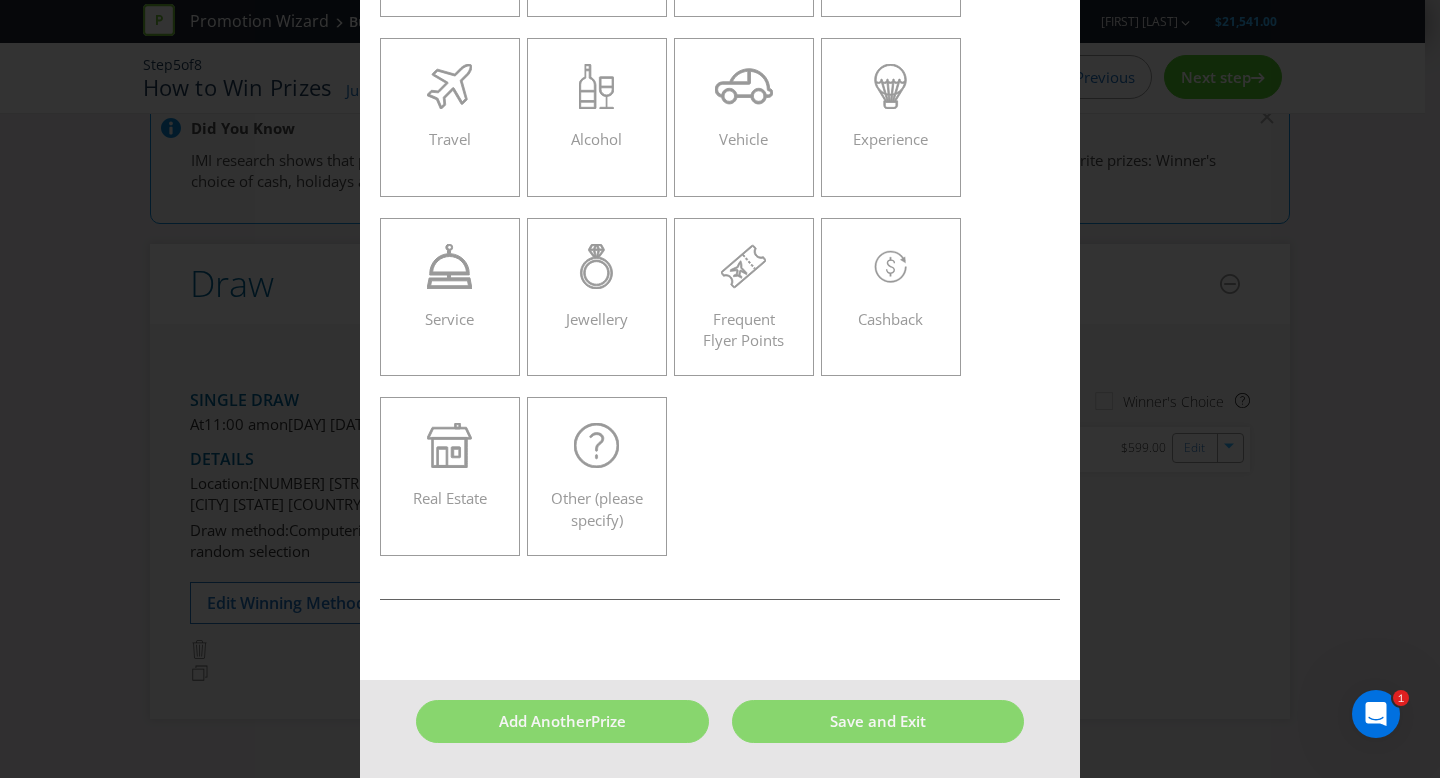 scroll, scrollTop: 85, scrollLeft: 0, axis: vertical 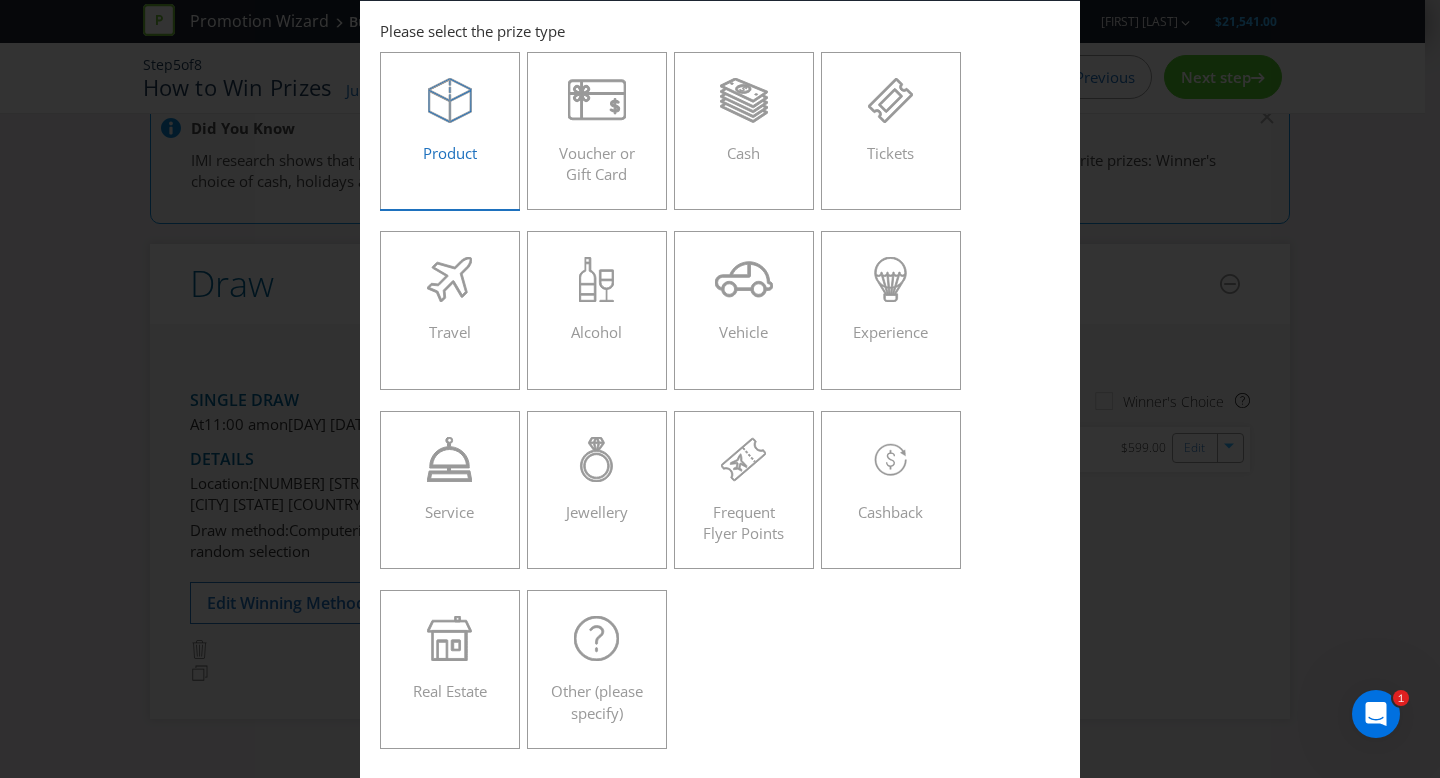 click on "Product" at bounding box center [450, 131] 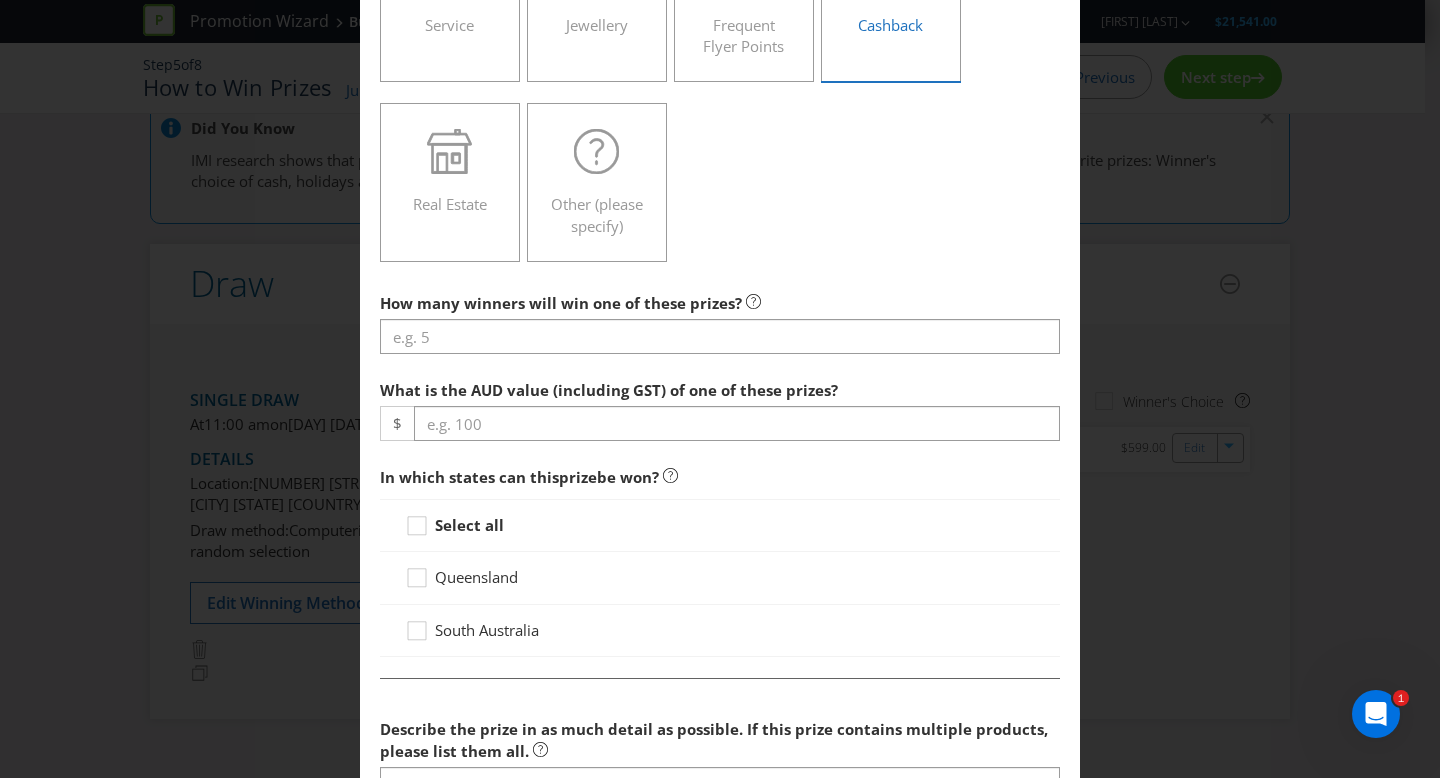 scroll, scrollTop: 585, scrollLeft: 0, axis: vertical 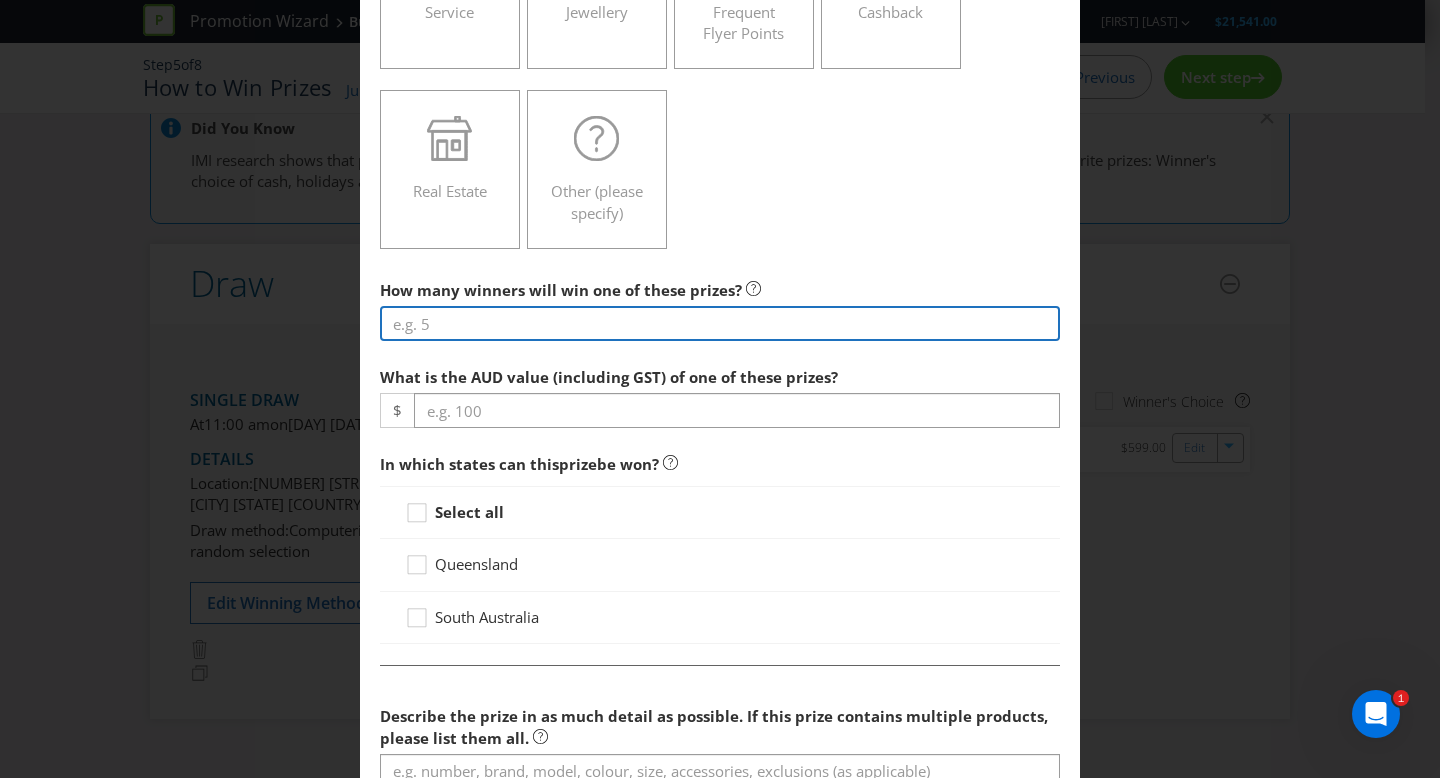 click at bounding box center (720, 323) 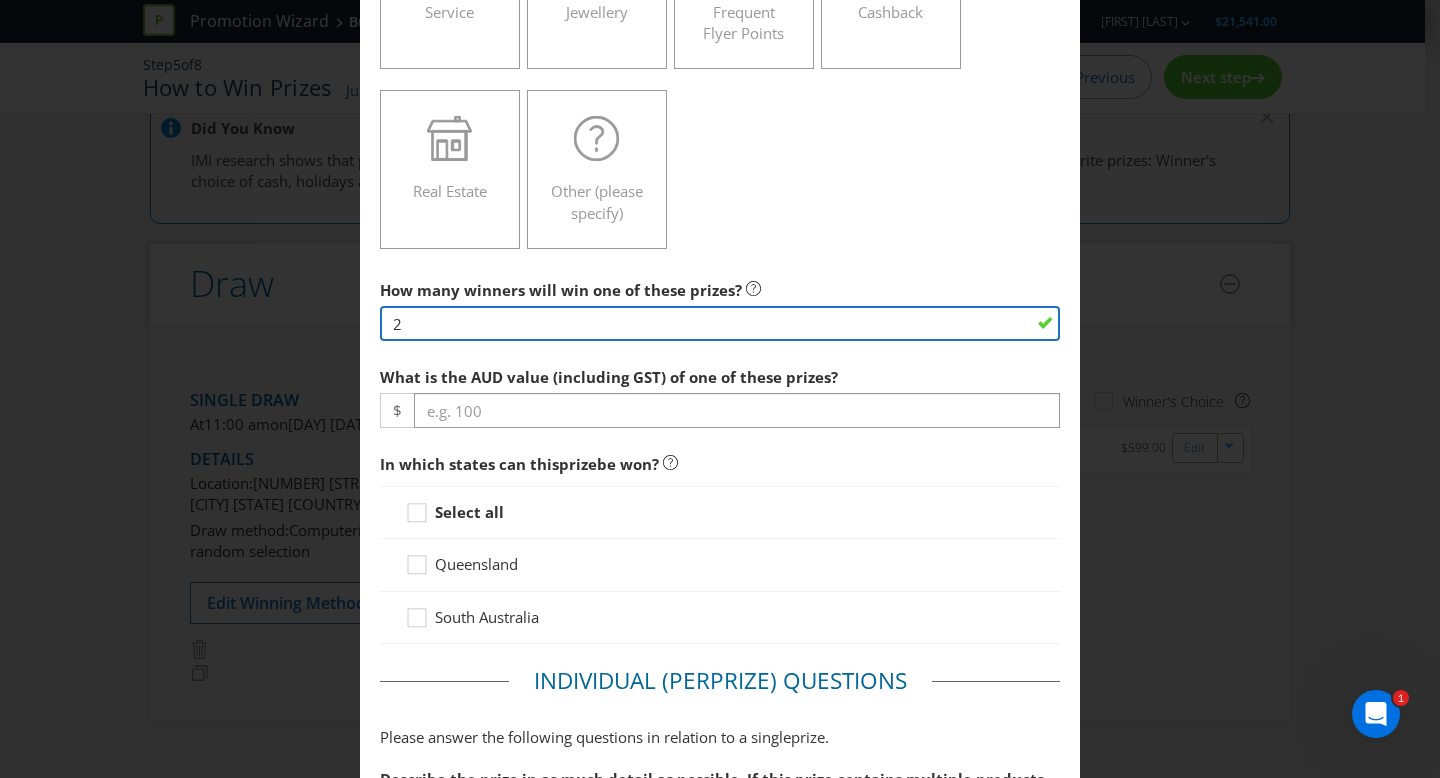 type on "2" 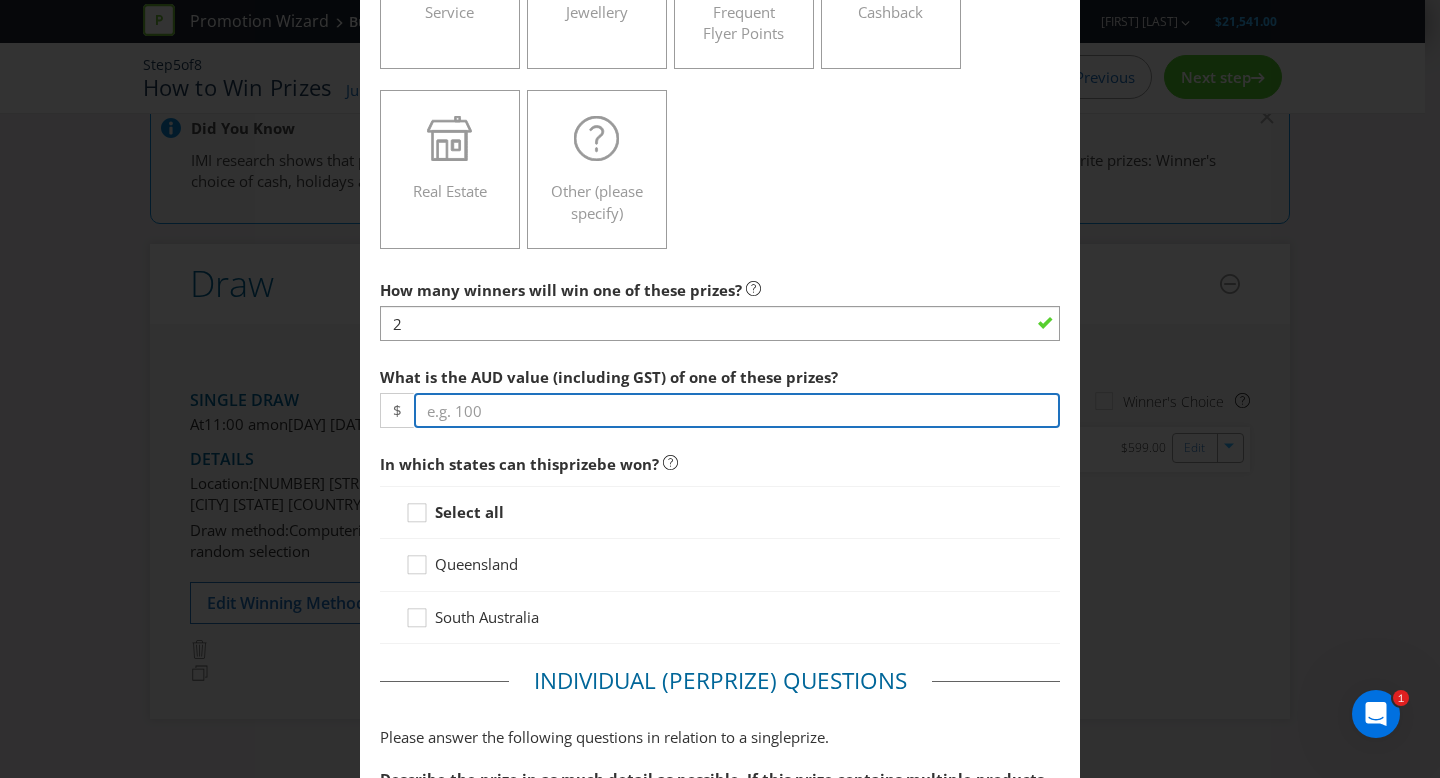 click at bounding box center (737, 410) 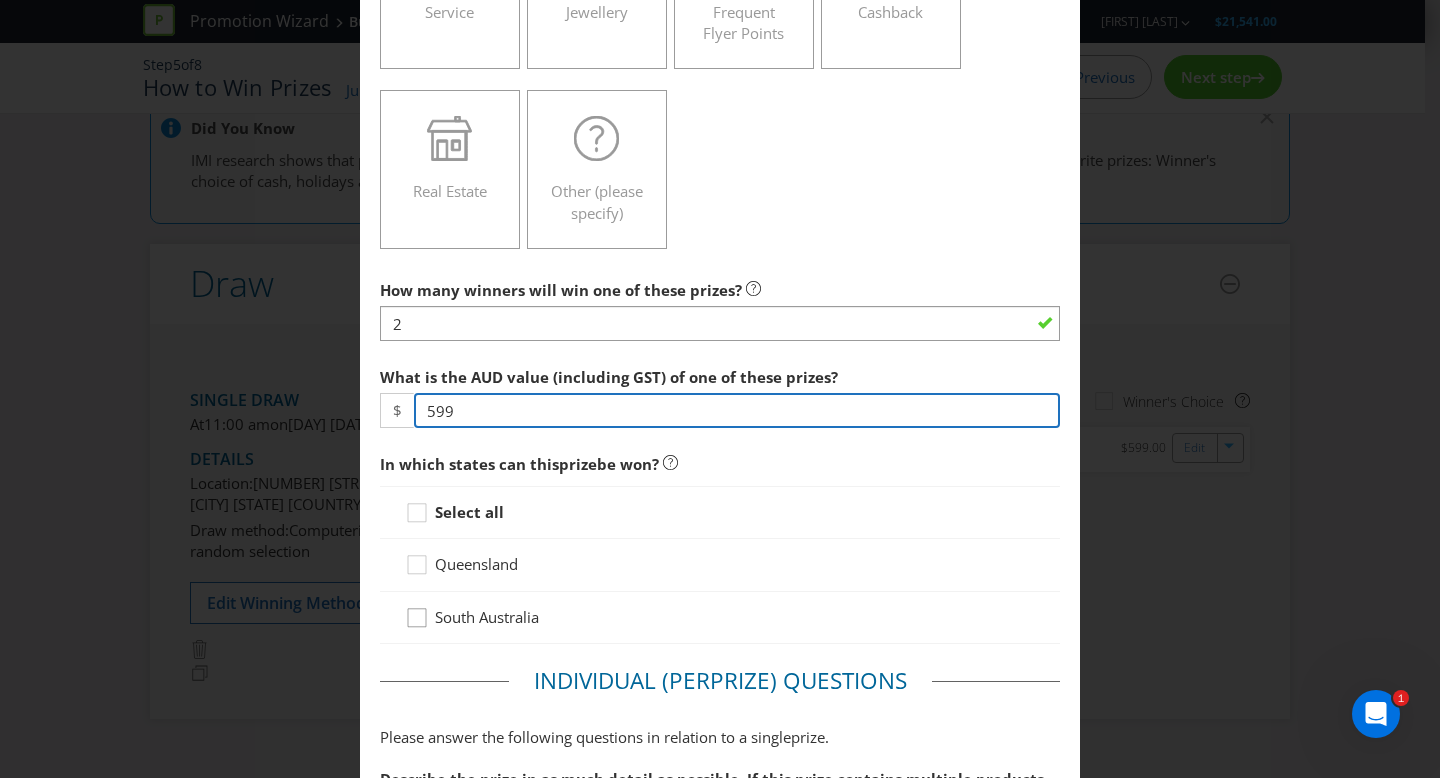 type on "599" 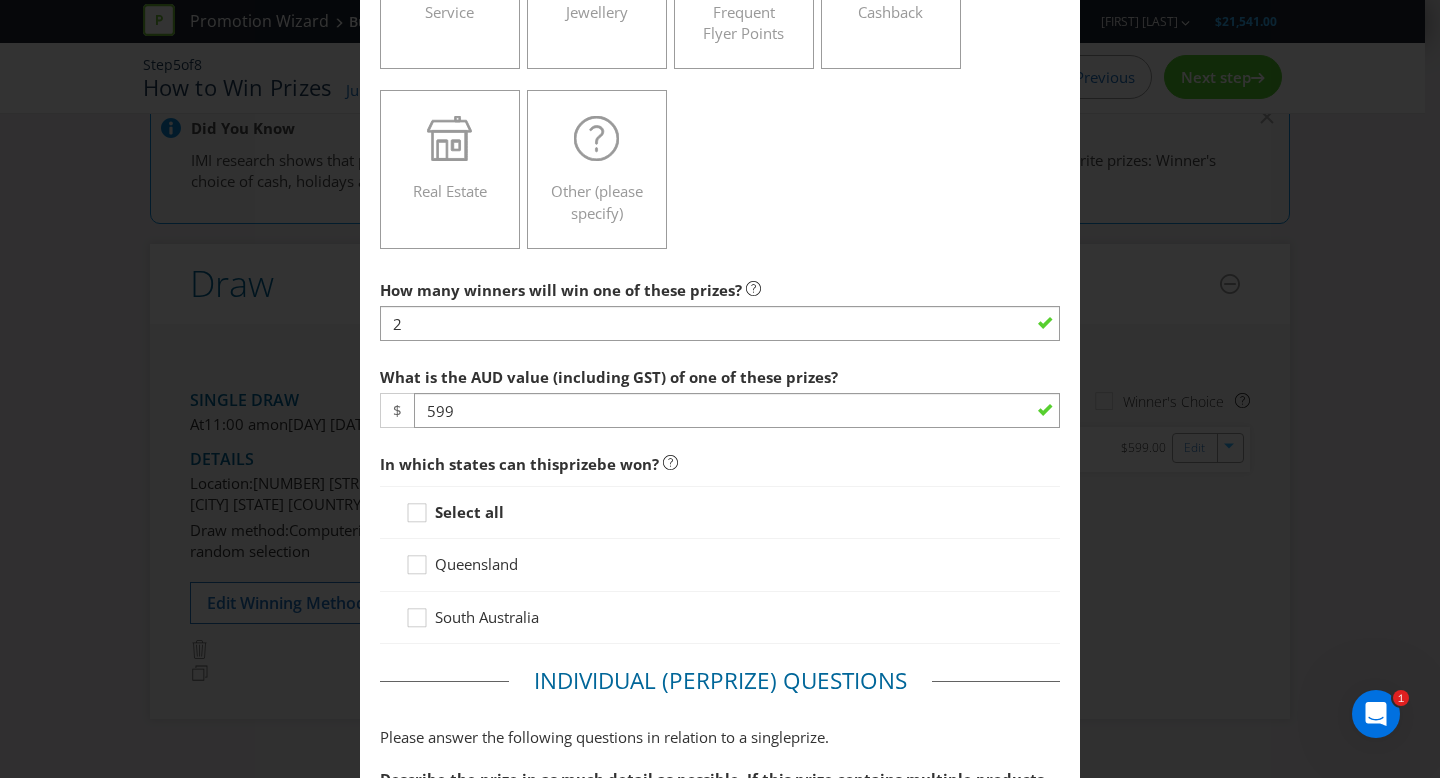 drag, startPoint x: 424, startPoint y: 615, endPoint x: 530, endPoint y: 614, distance: 106.004715 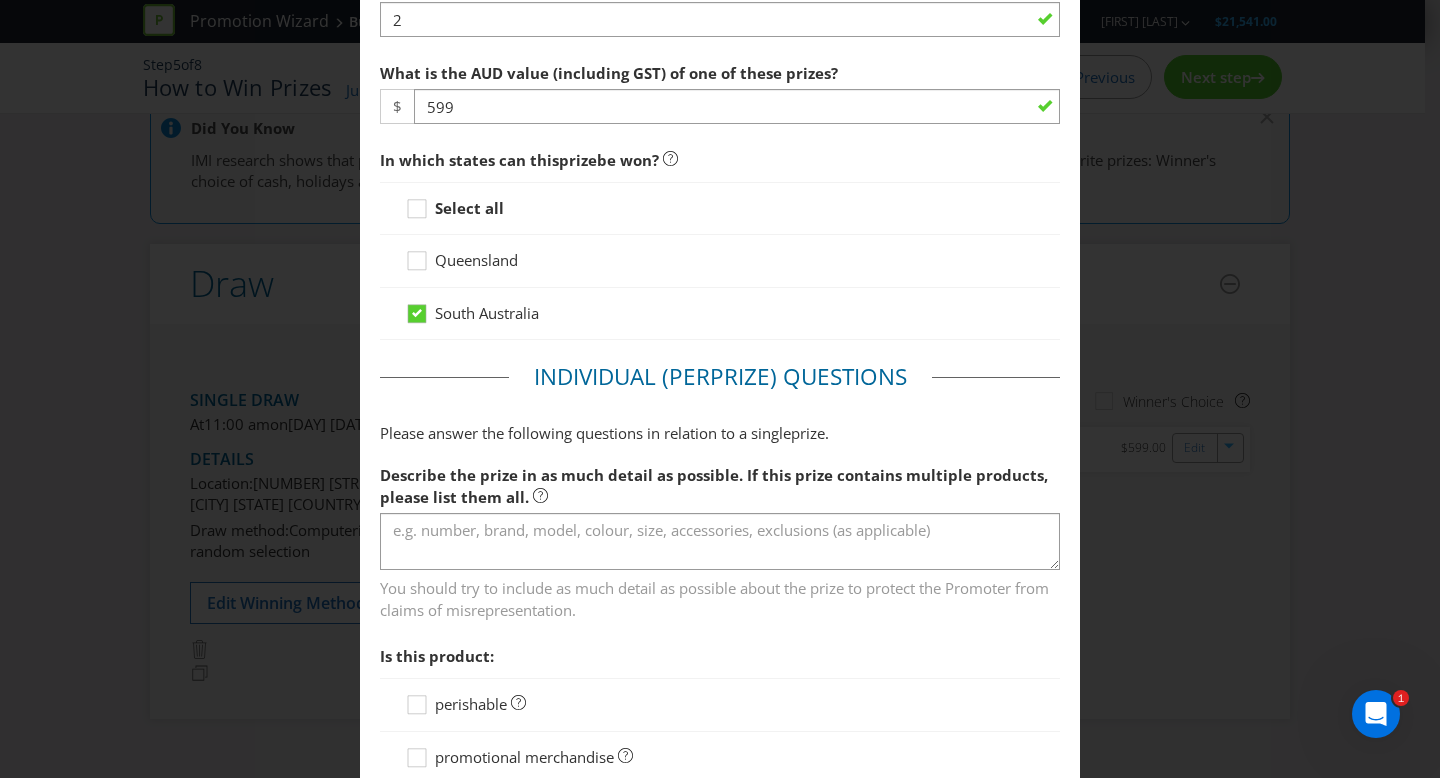 scroll, scrollTop: 888, scrollLeft: 0, axis: vertical 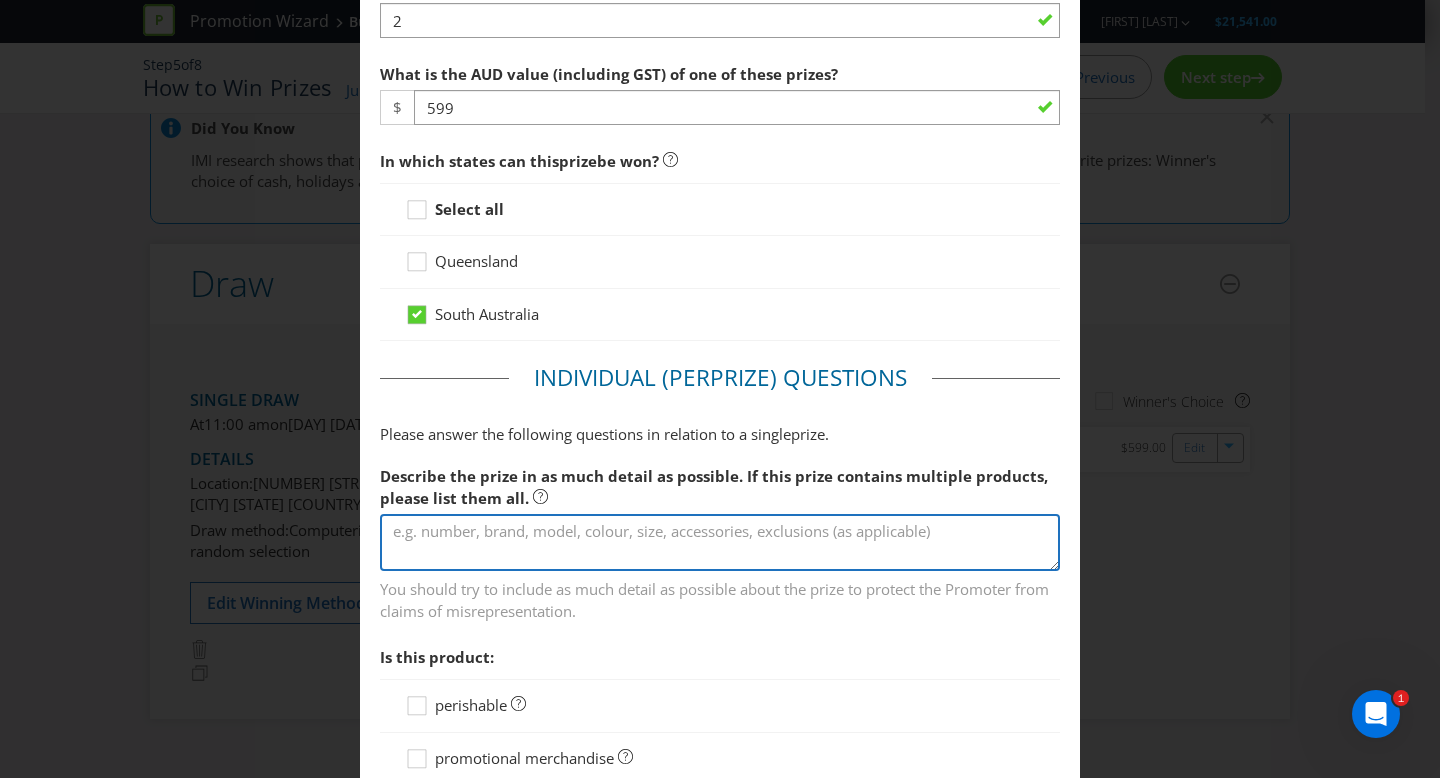 click at bounding box center [720, 542] 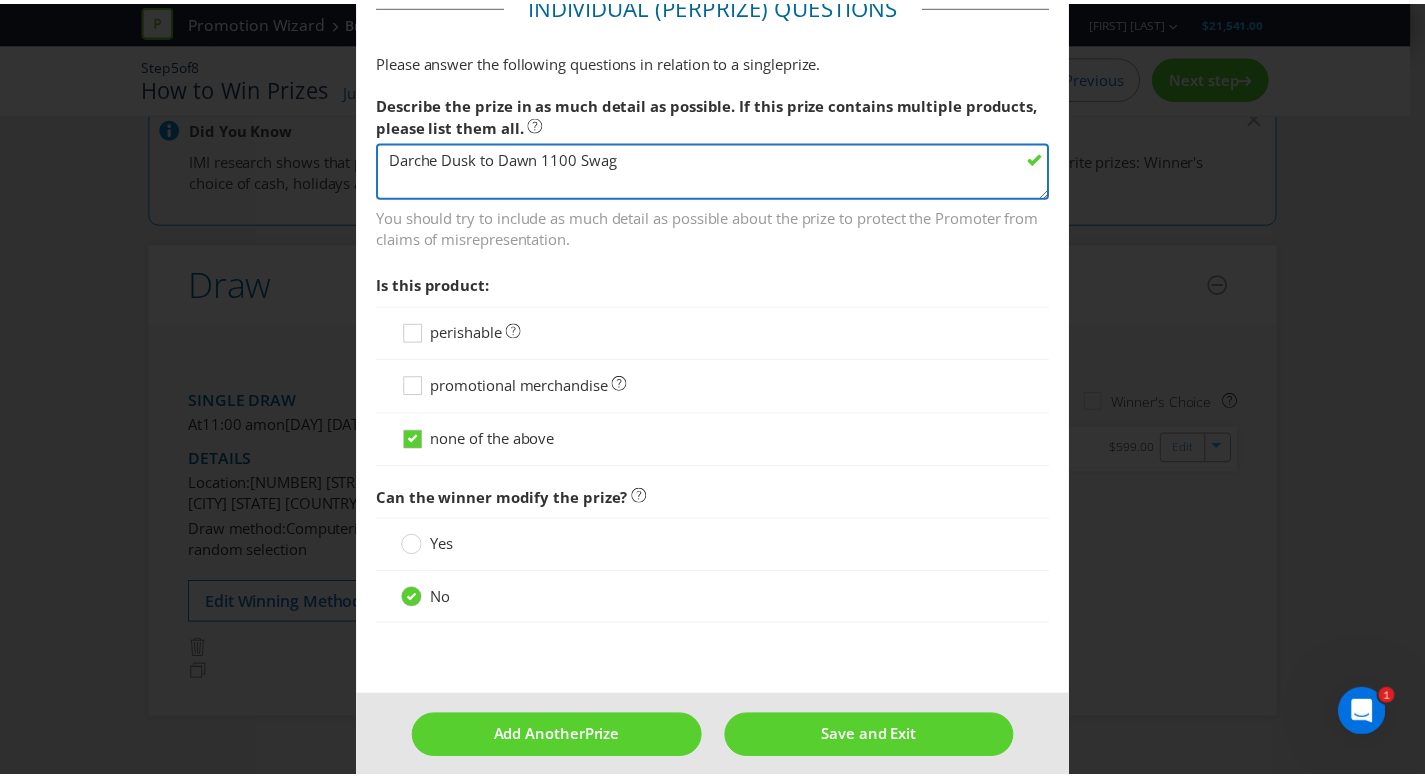 scroll, scrollTop: 1277, scrollLeft: 0, axis: vertical 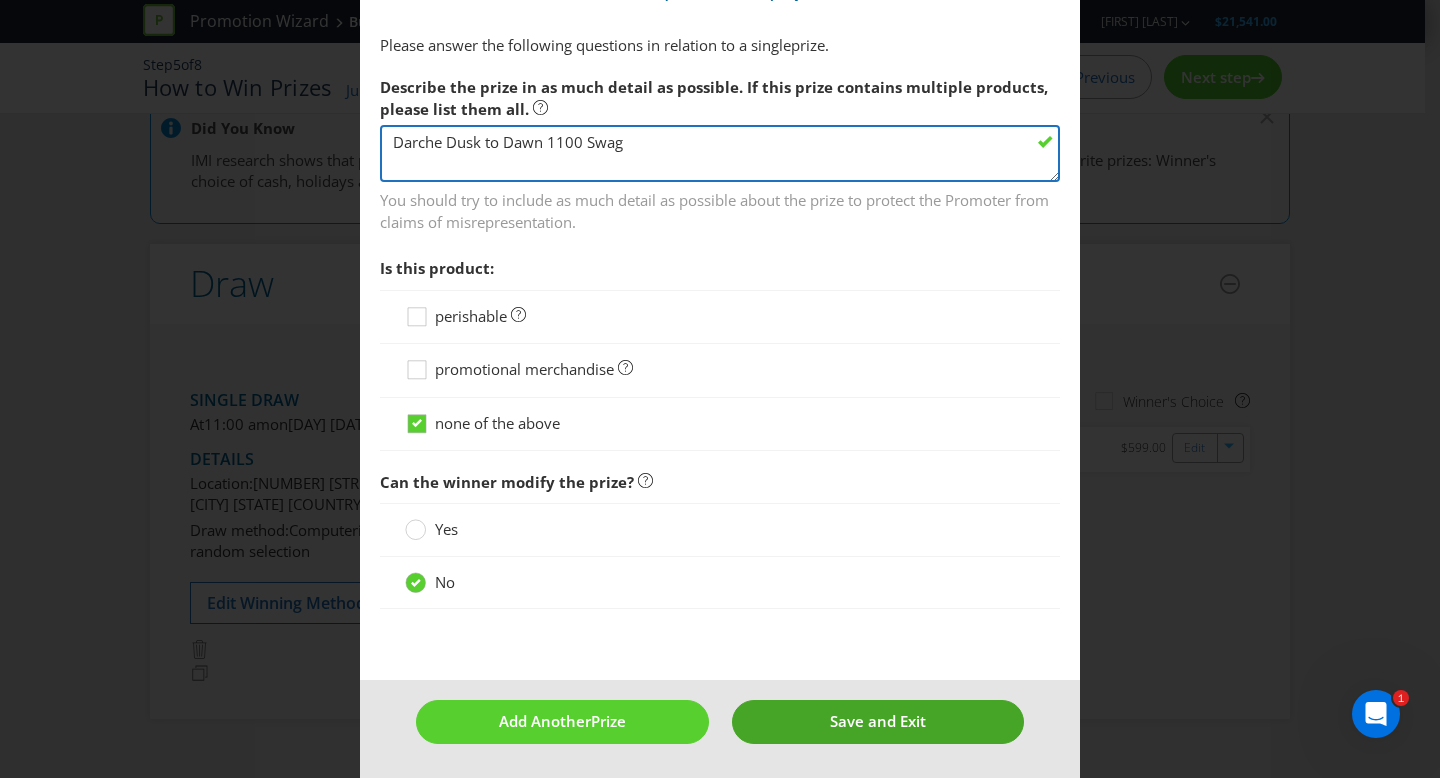 type on "Darche Dusk to Dawn 1100 Swag" 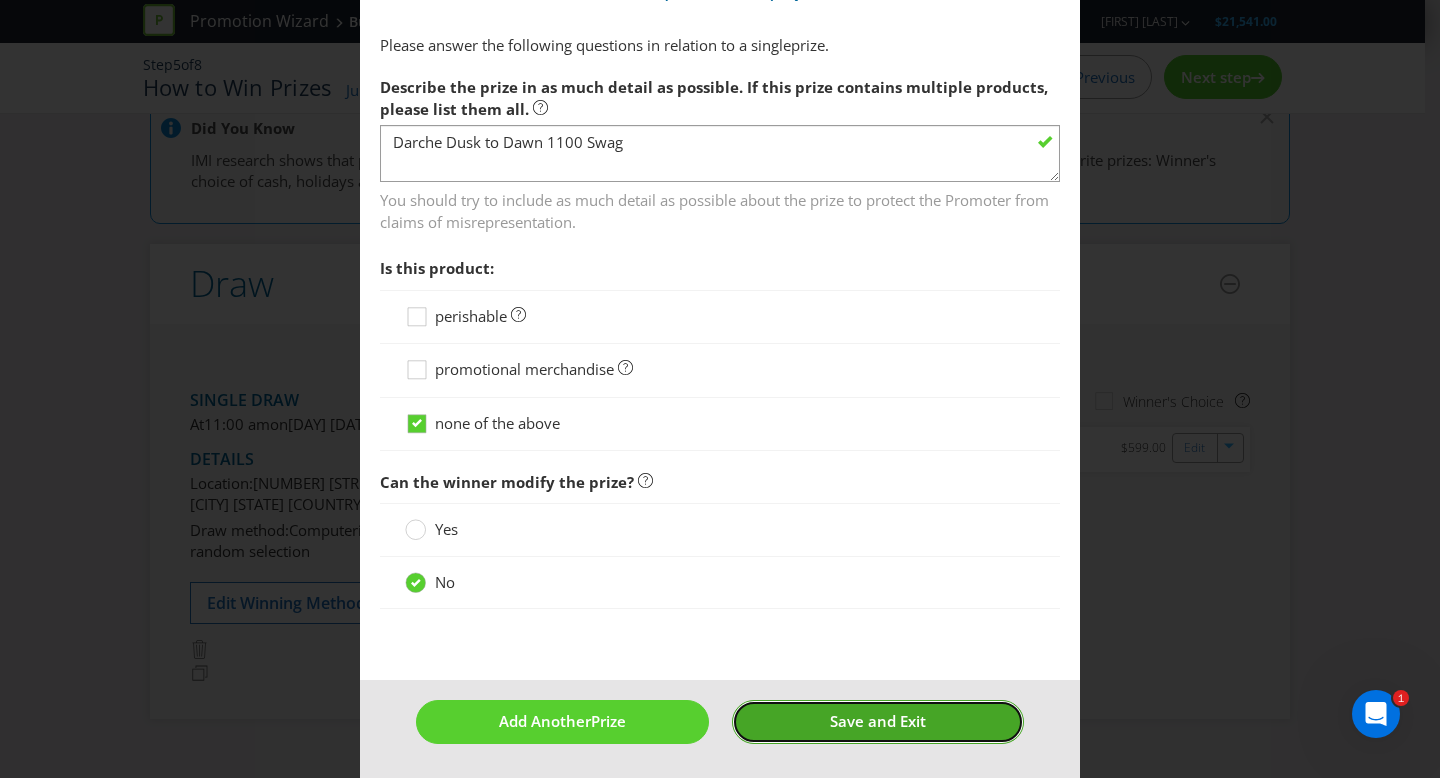 click on "Save and Exit" at bounding box center [878, 721] 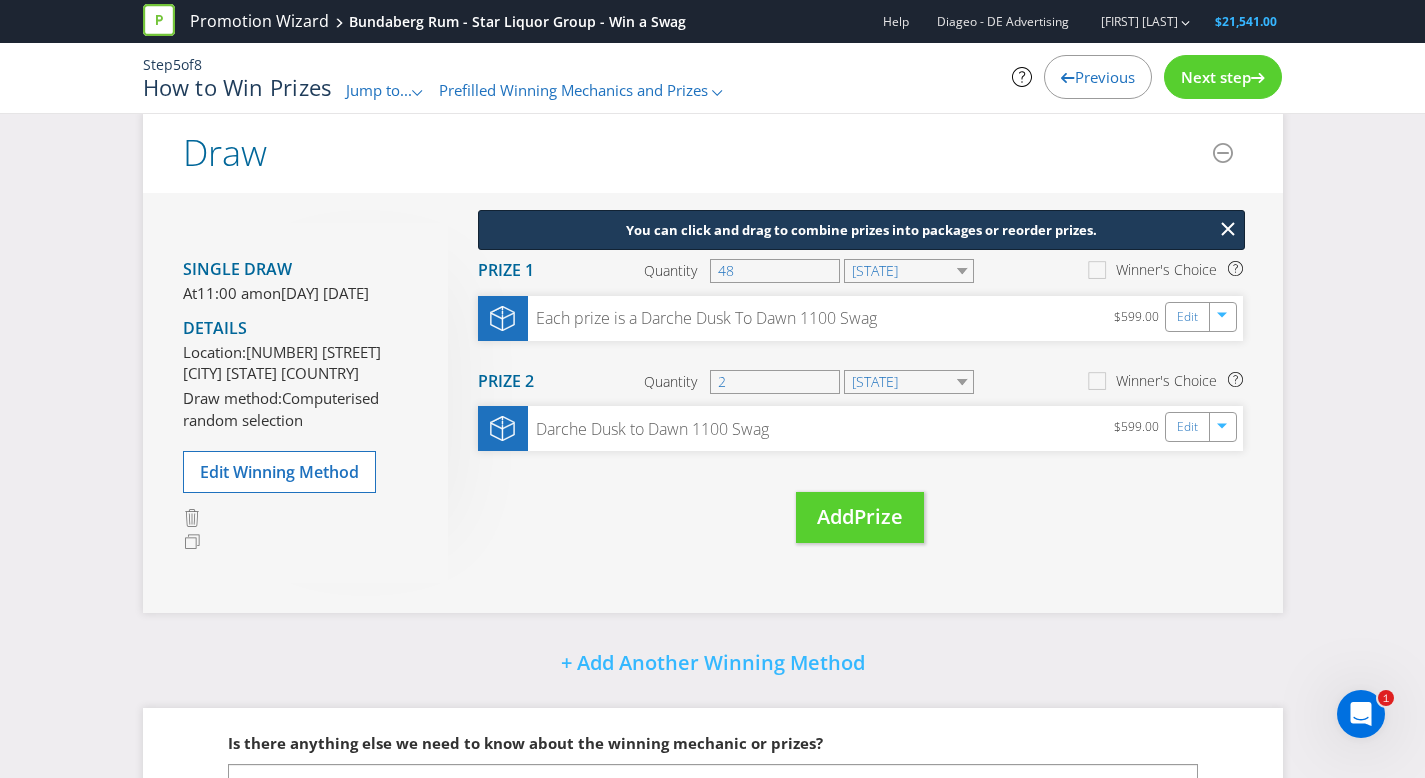 scroll, scrollTop: 351, scrollLeft: 0, axis: vertical 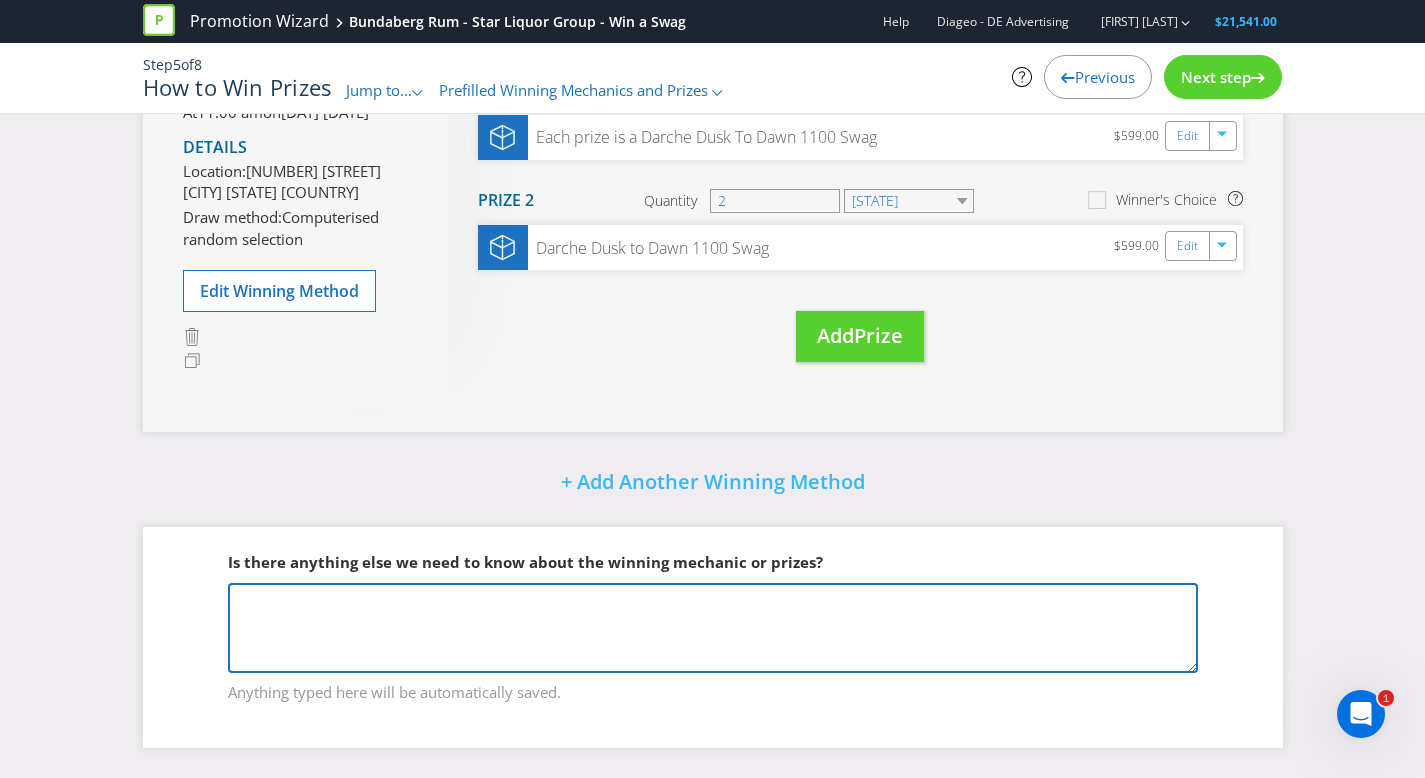 click at bounding box center (713, 628) 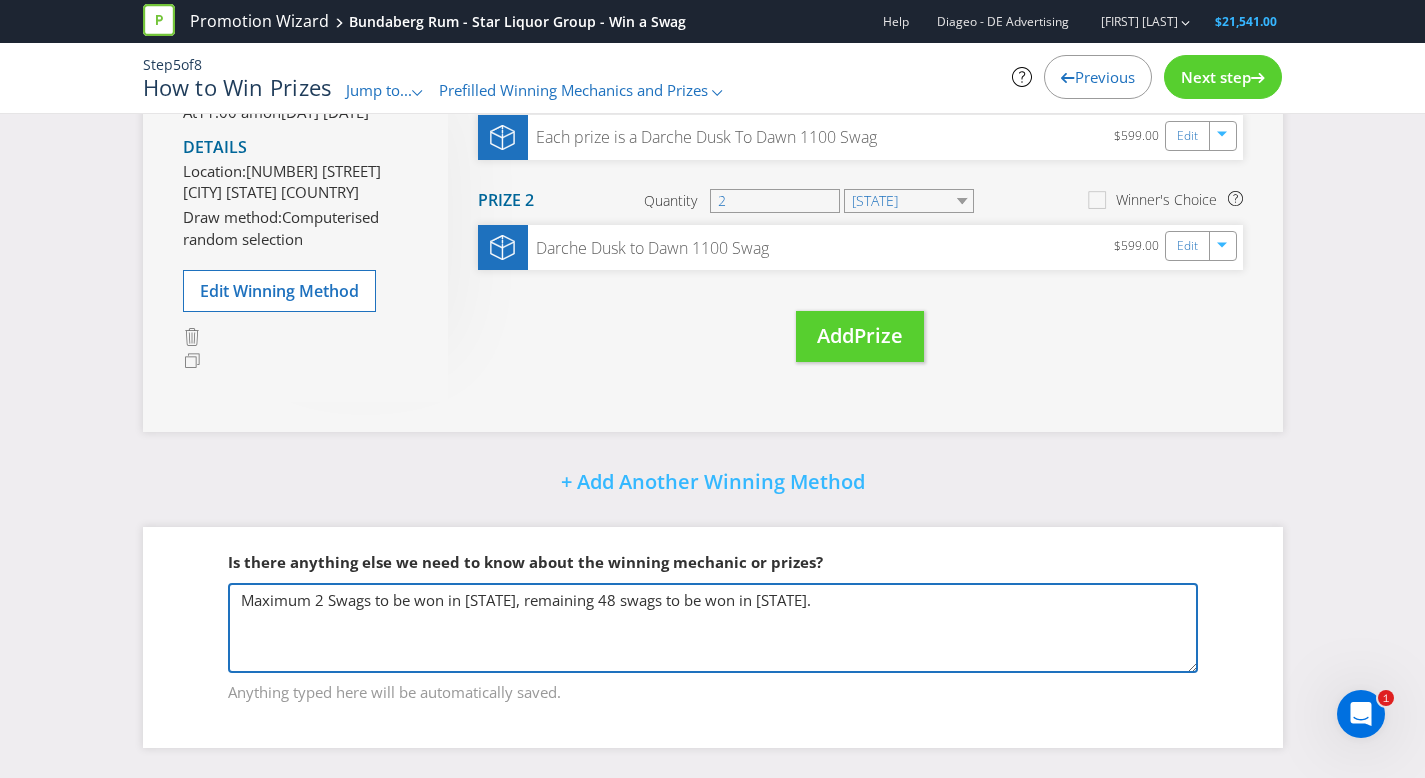 type on "Maximum 2 Swags to be won in [STATE], remaining 48 swags to be won in [STATE]." 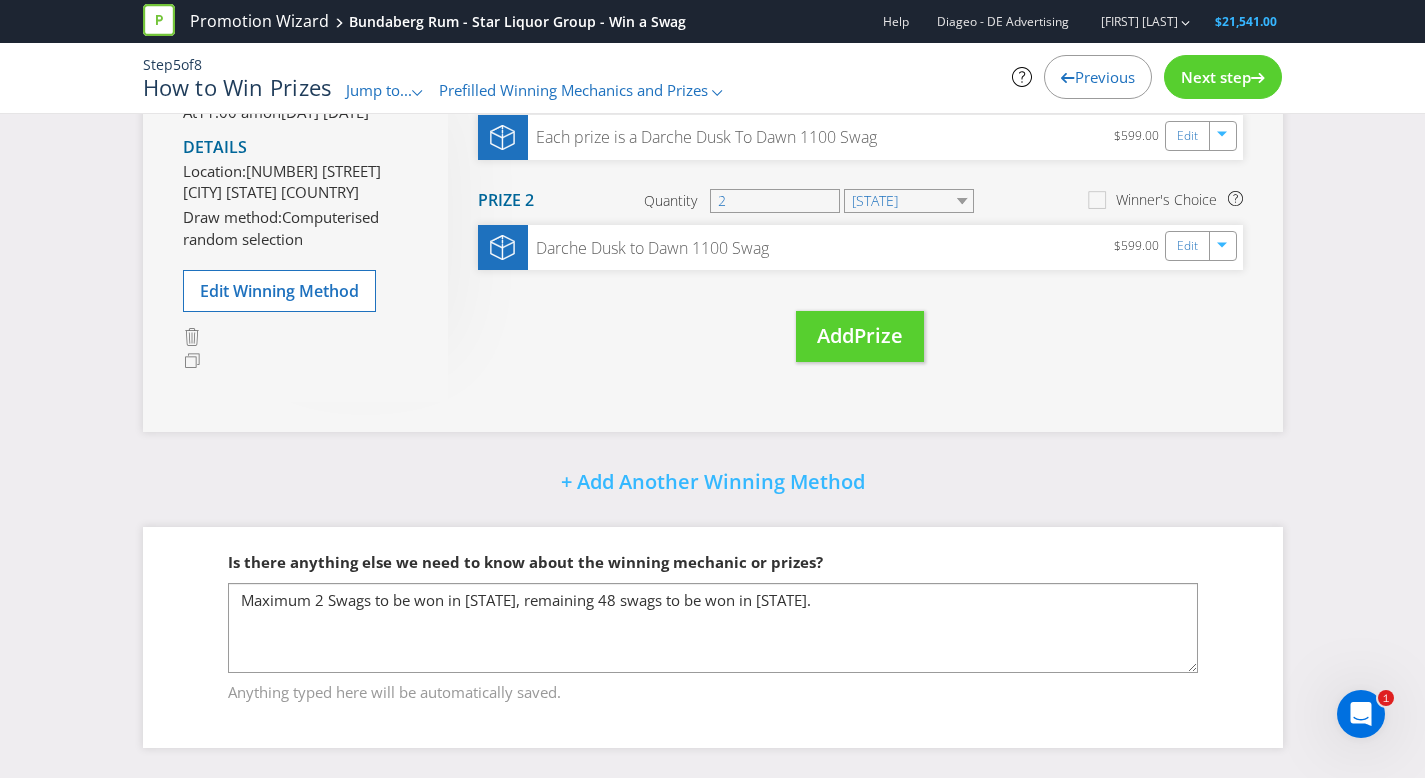 click on "Next step" at bounding box center [1216, 77] 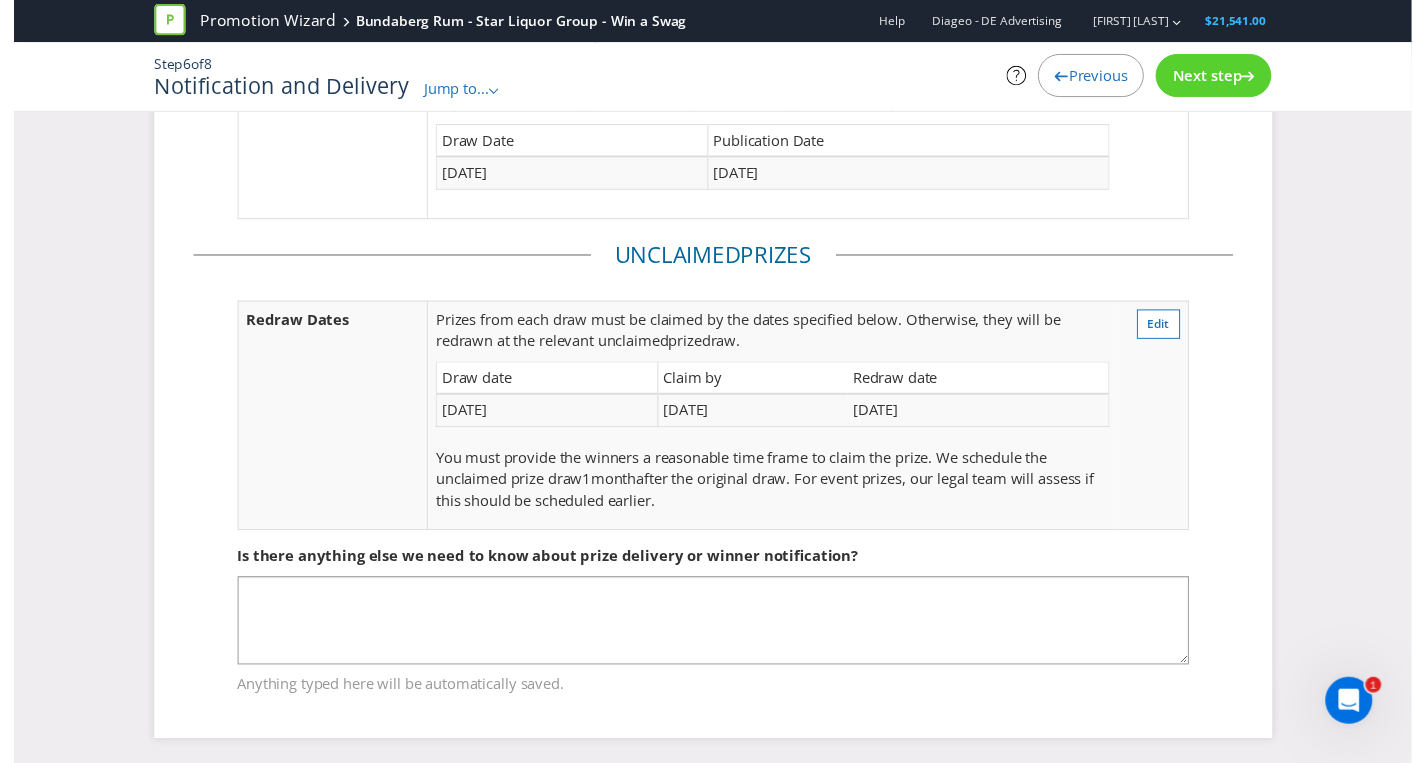 scroll, scrollTop: 289, scrollLeft: 0, axis: vertical 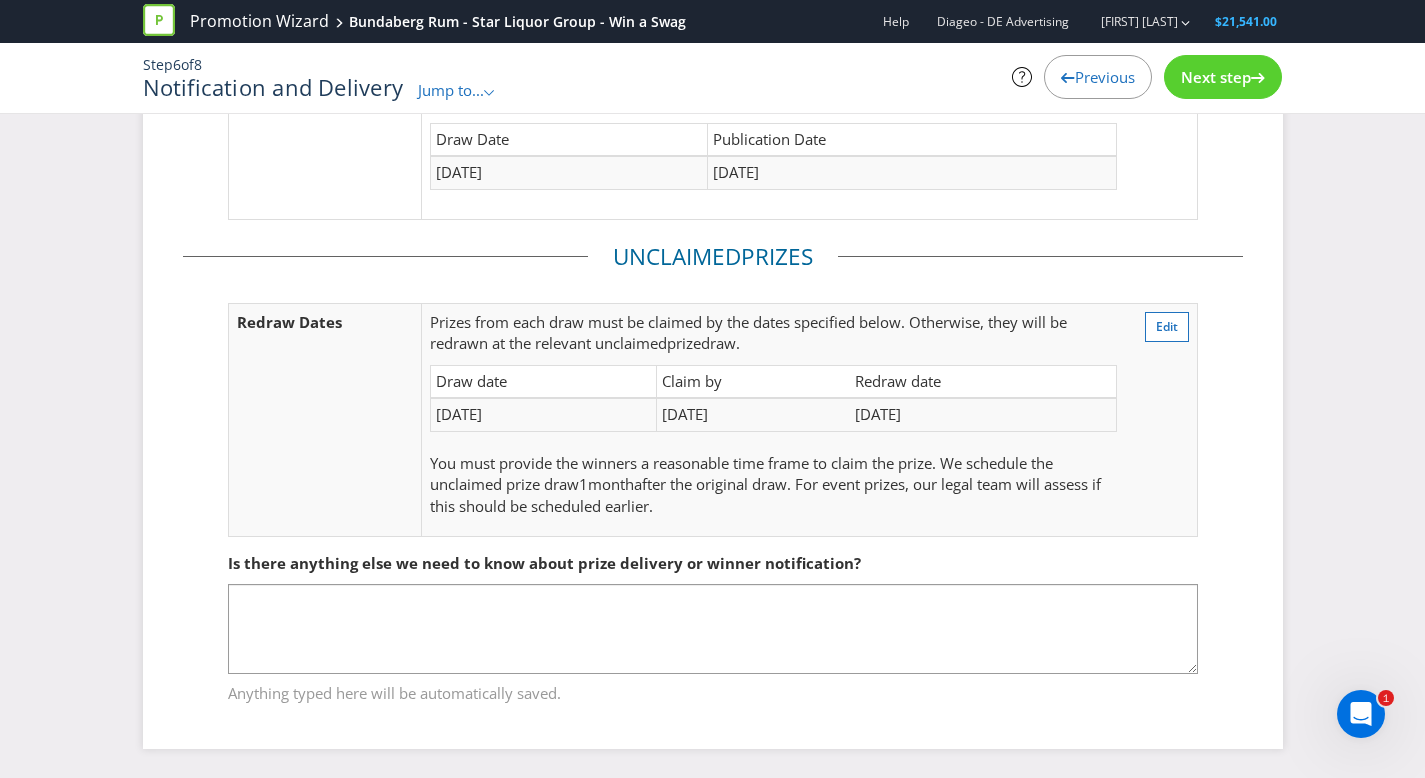 click on "Next step" at bounding box center (1216, 77) 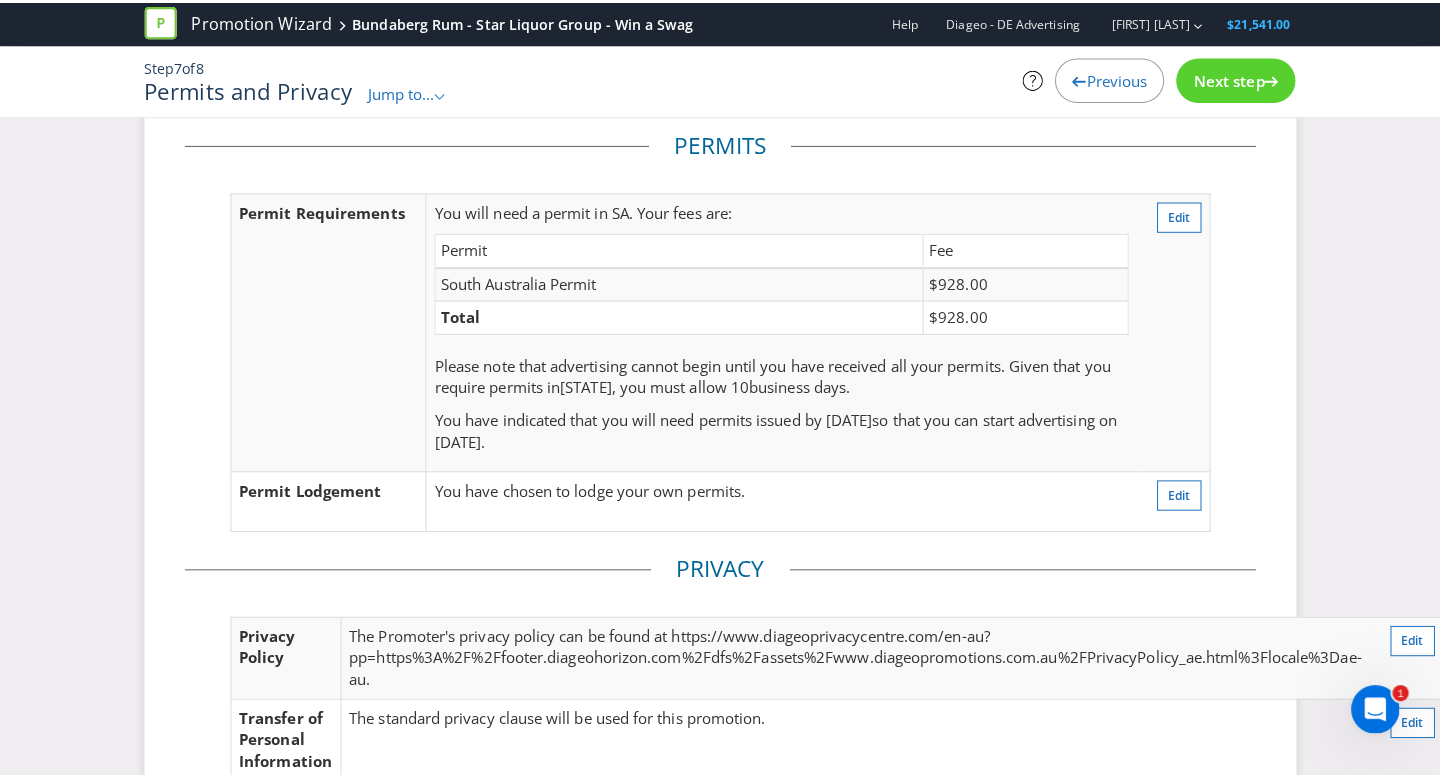 scroll, scrollTop: 0, scrollLeft: 0, axis: both 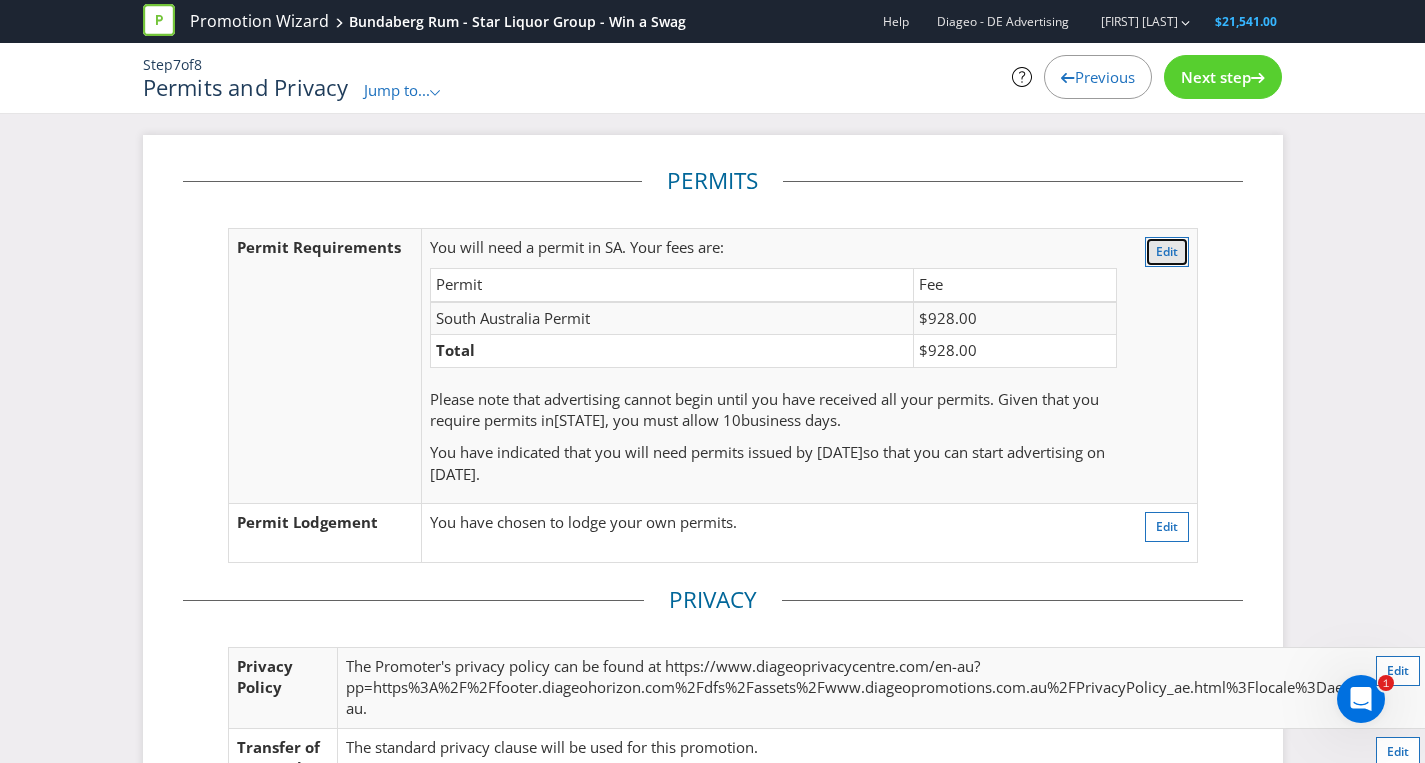 click on "Edit" at bounding box center [1167, 252] 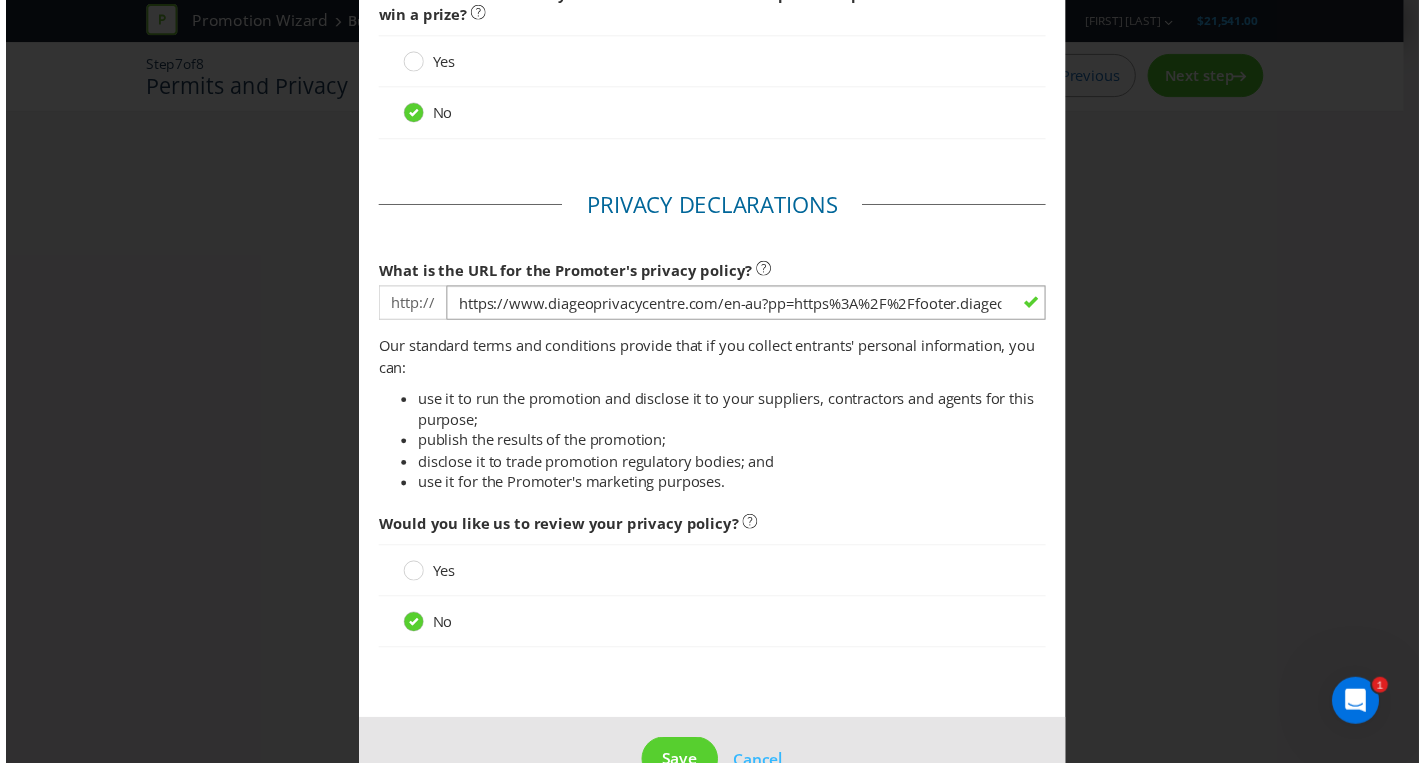 scroll, scrollTop: 987, scrollLeft: 0, axis: vertical 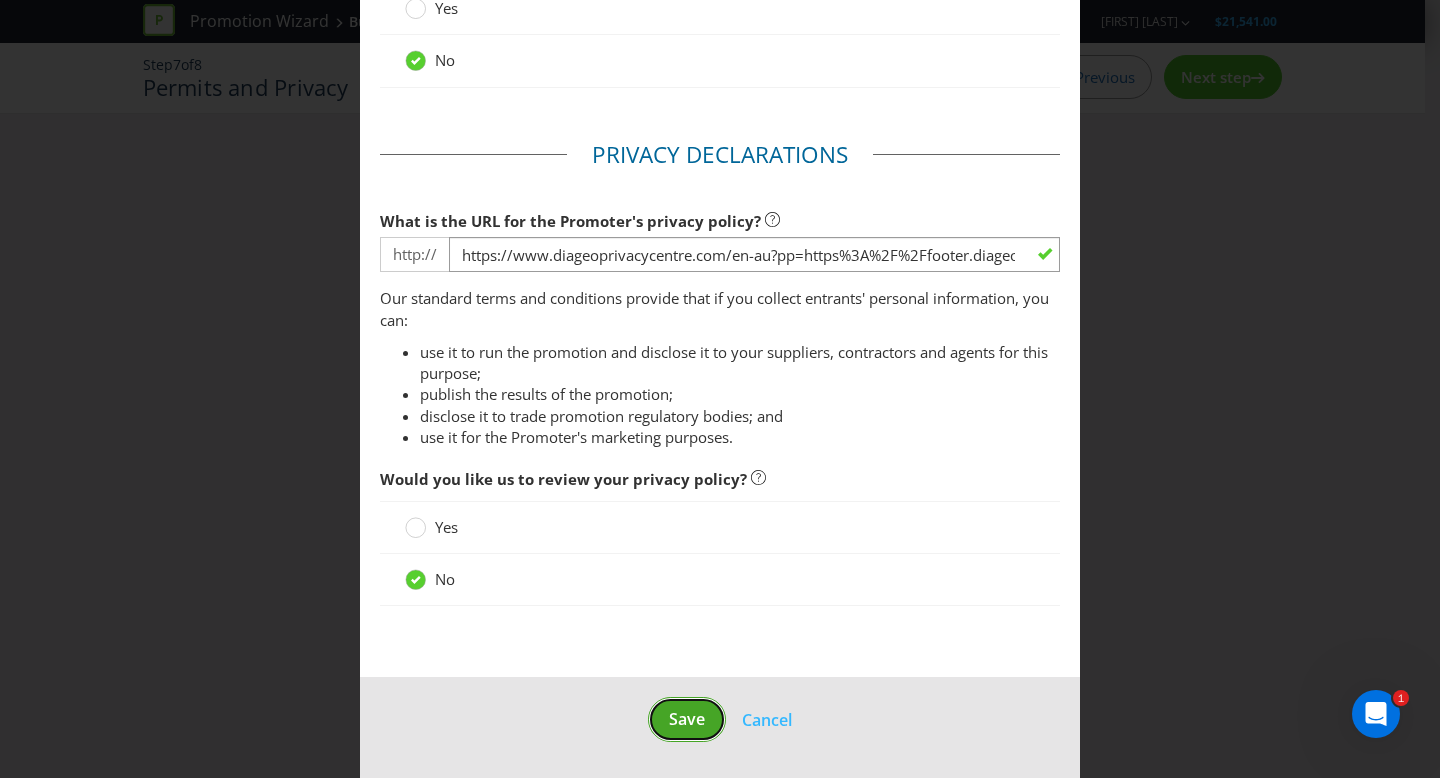 click on "Save" at bounding box center [687, 719] 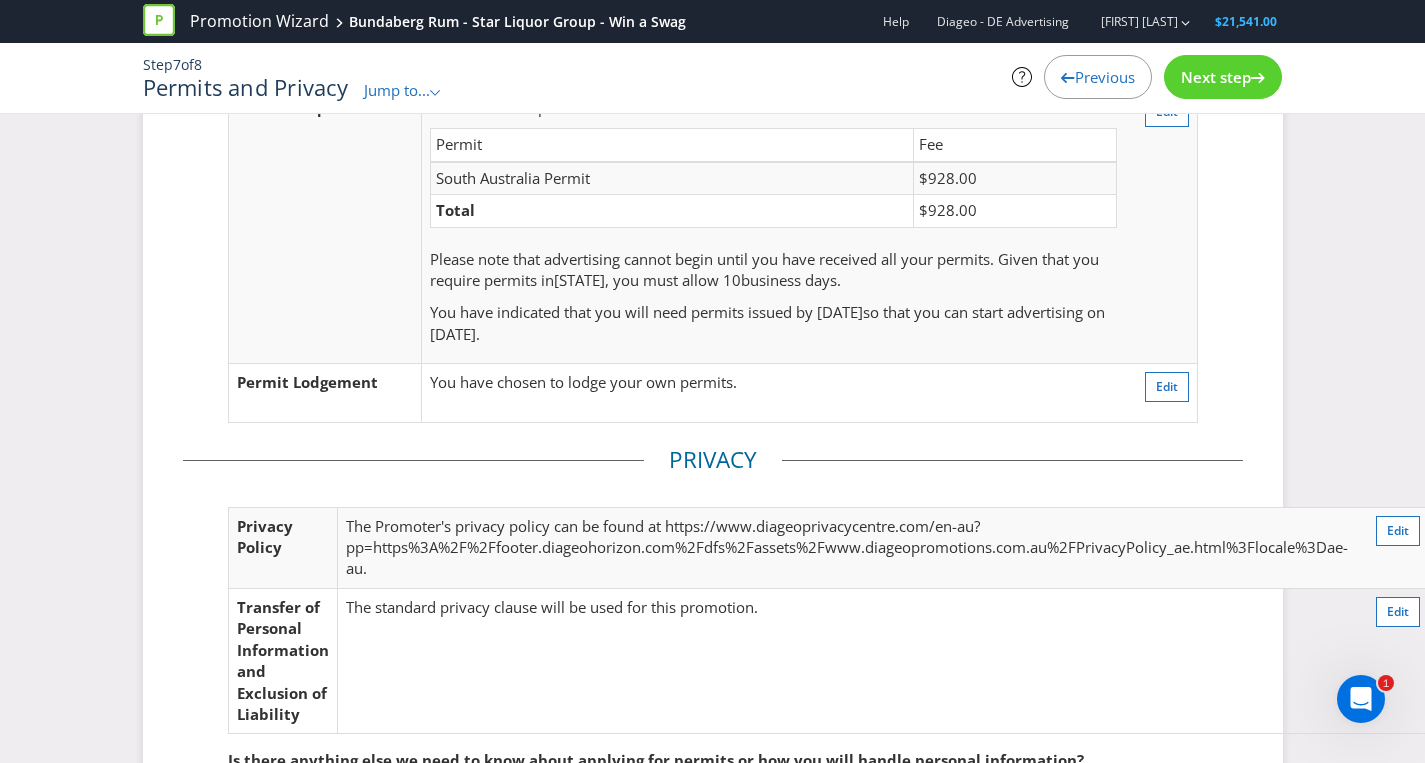 scroll, scrollTop: 353, scrollLeft: 0, axis: vertical 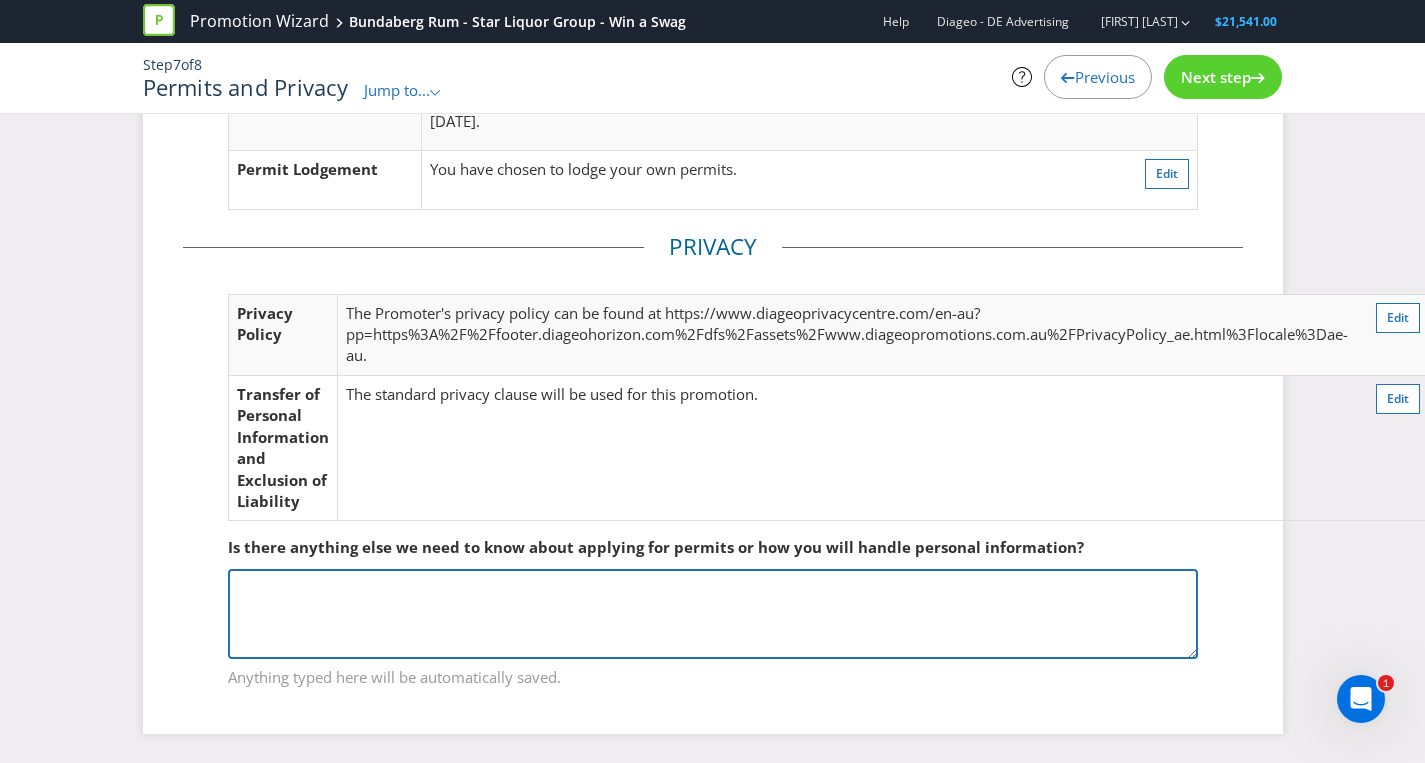 click at bounding box center [713, 614] 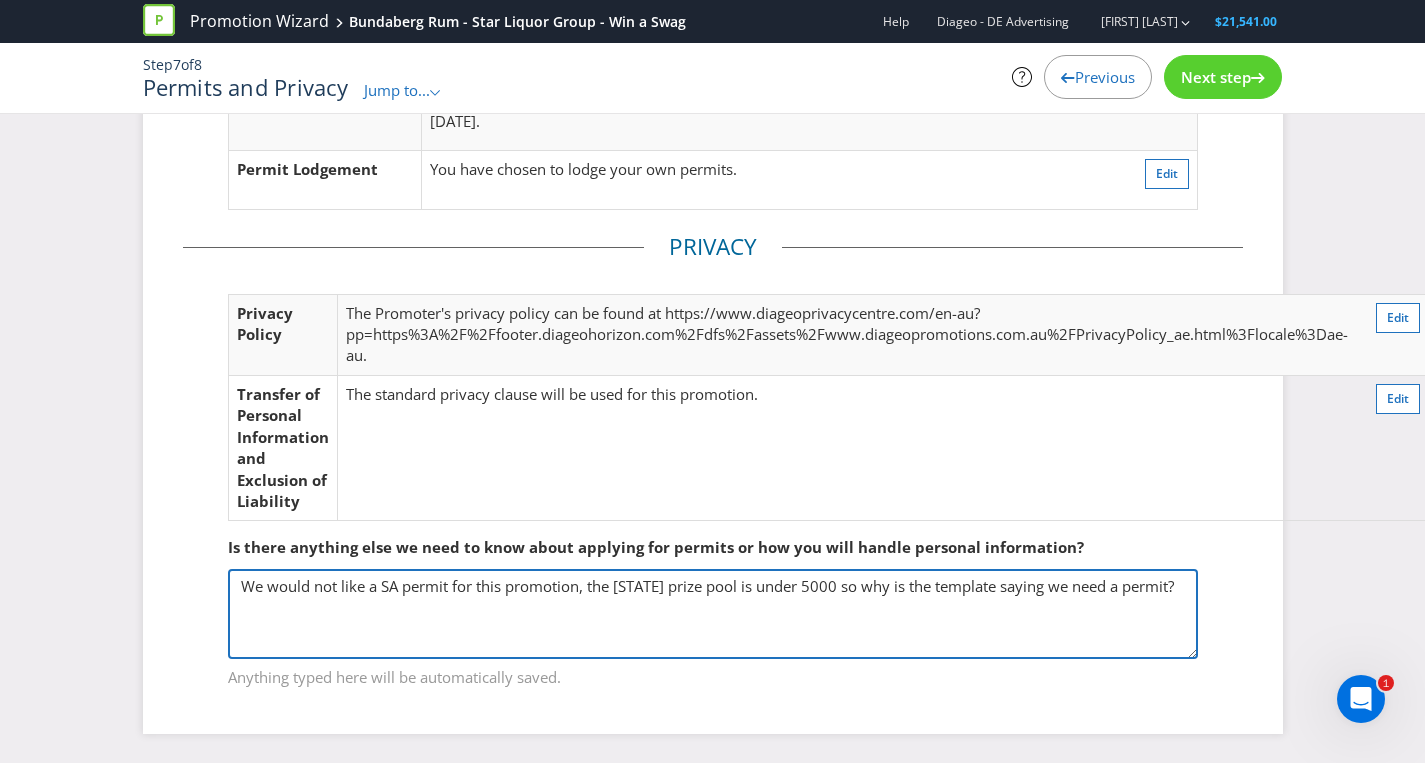 click on "We would not like a SA permit for this promotion, the [STATE] prize pool is under 5000 so why is the template saying we need a permit?" at bounding box center [713, 614] 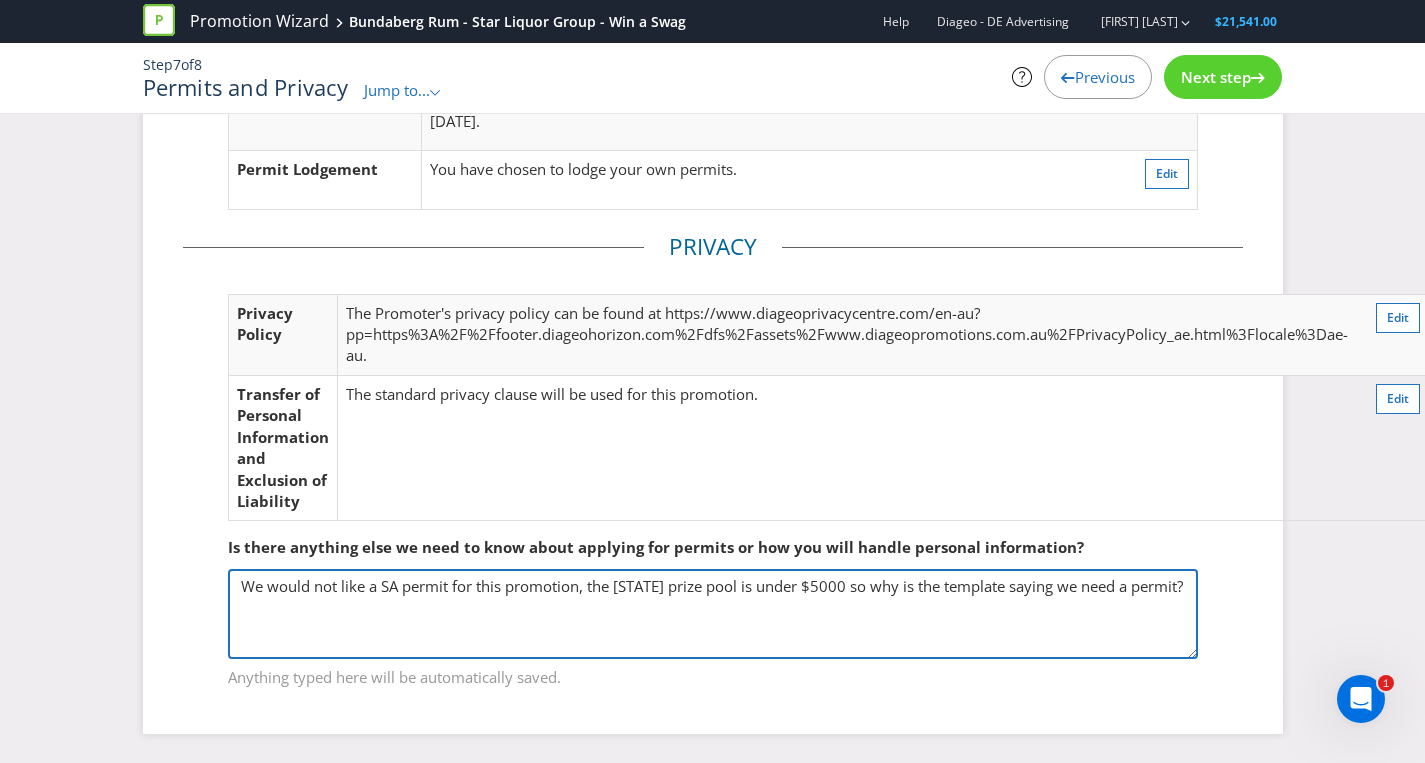 type on "We would not like a SA permit for this promotion, the [STATE] prize pool is under $5000 so why is the template saying we need a permit?" 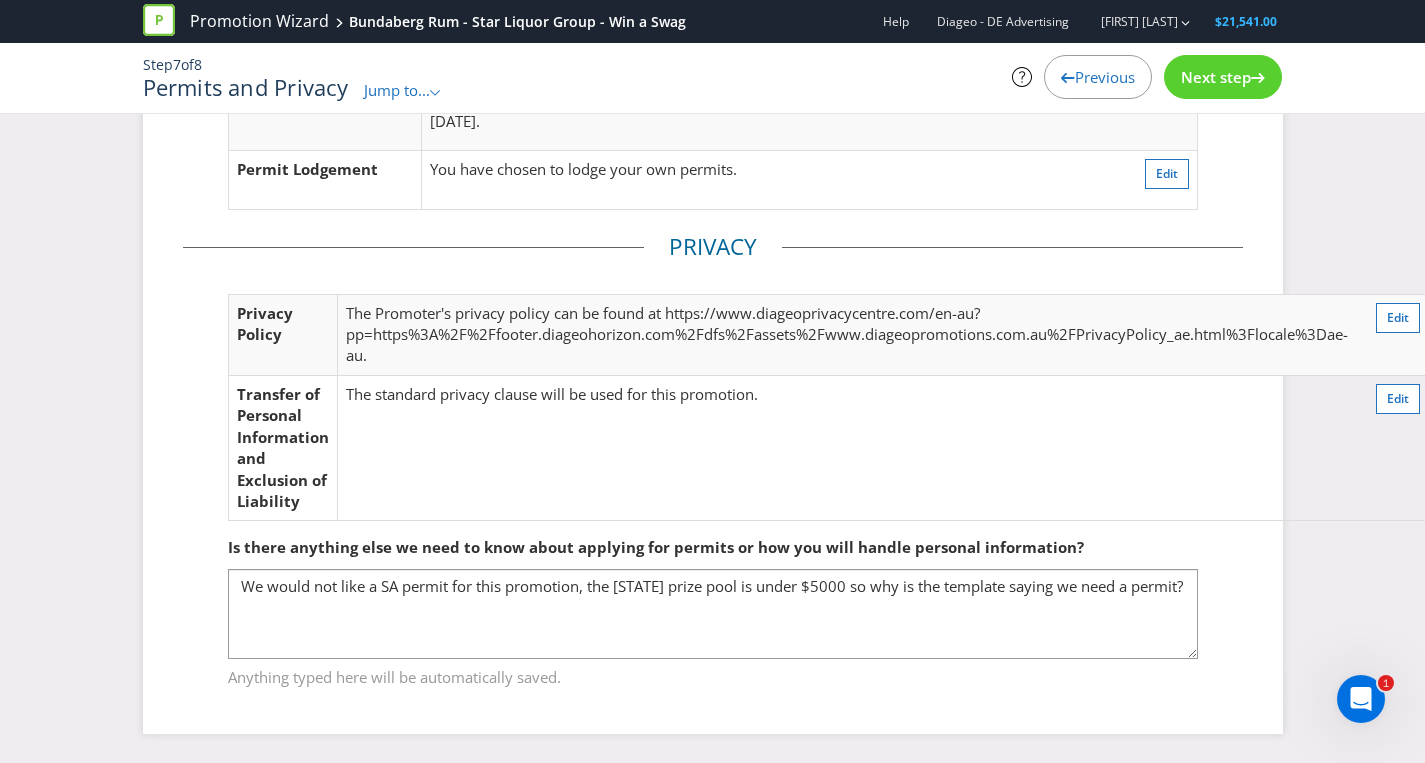 click on "Is there anything else we need to know about applying for permits or how you will handle personal information?" at bounding box center (713, 547) 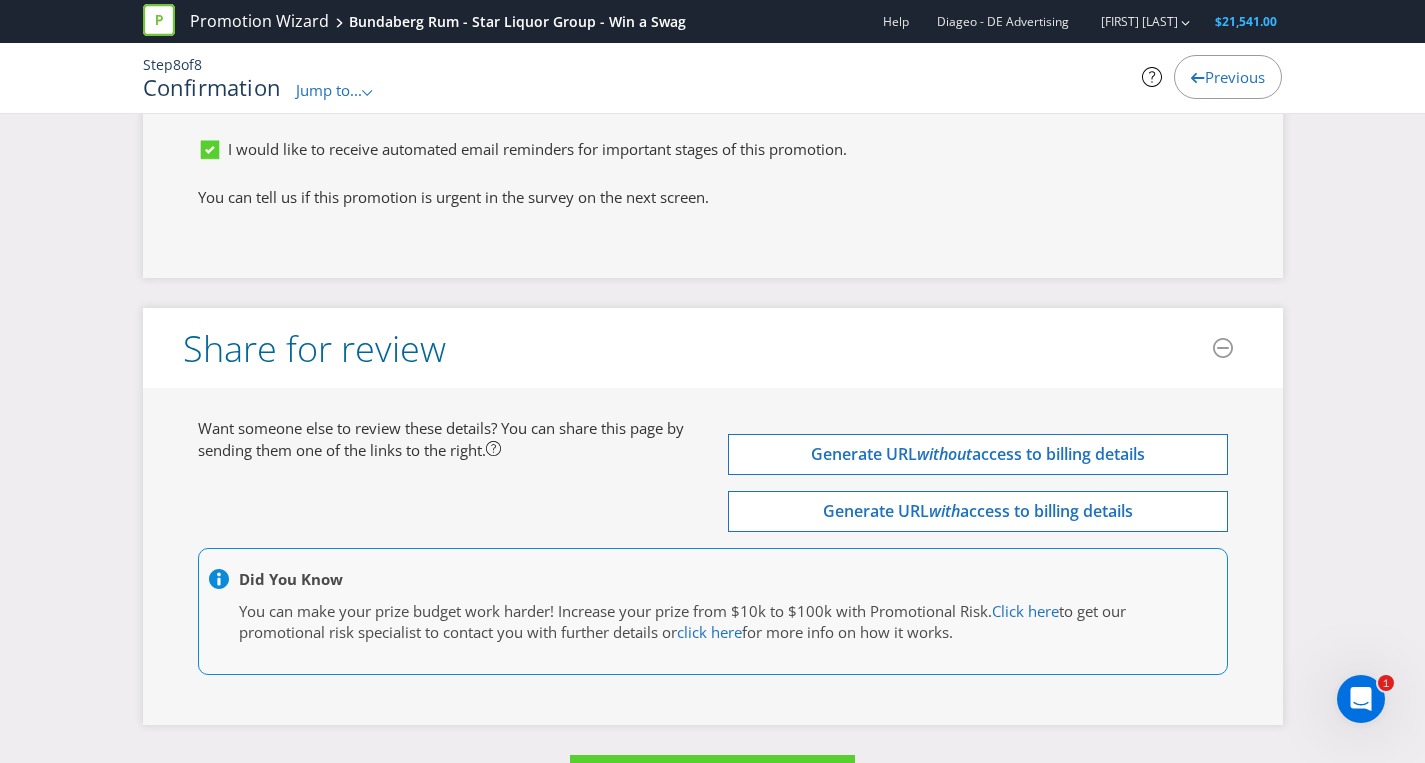 scroll, scrollTop: 7007, scrollLeft: 0, axis: vertical 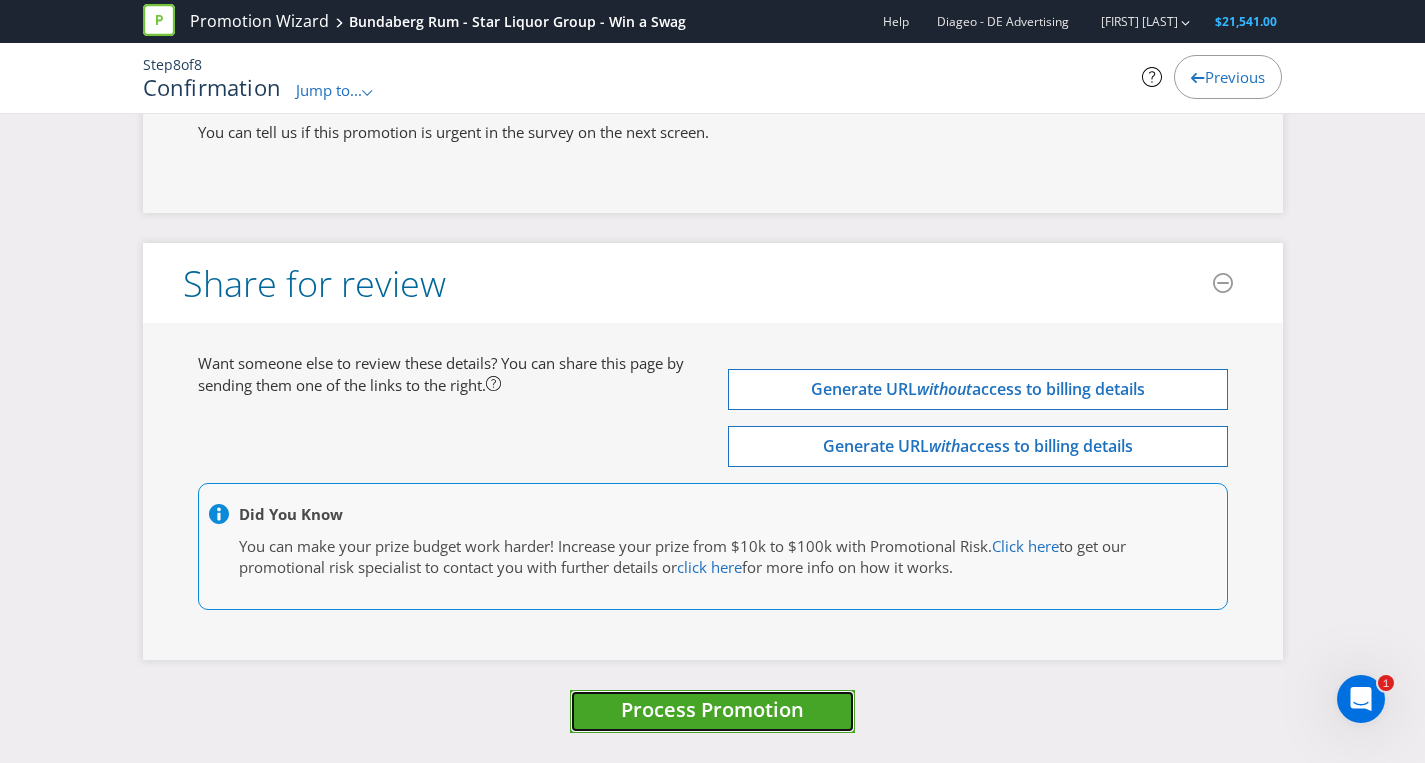 click on "Process Promotion" at bounding box center (712, 709) 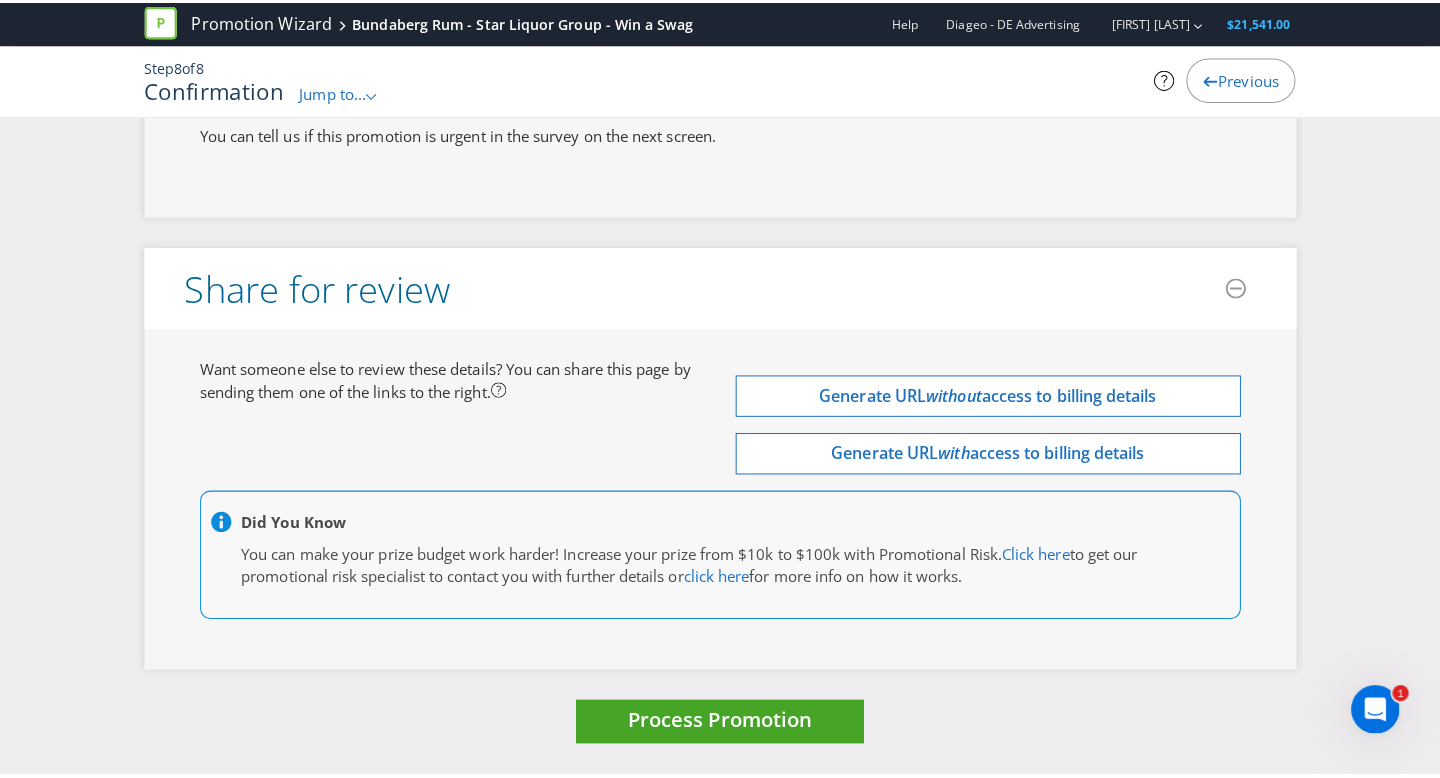 scroll, scrollTop: 6992, scrollLeft: 0, axis: vertical 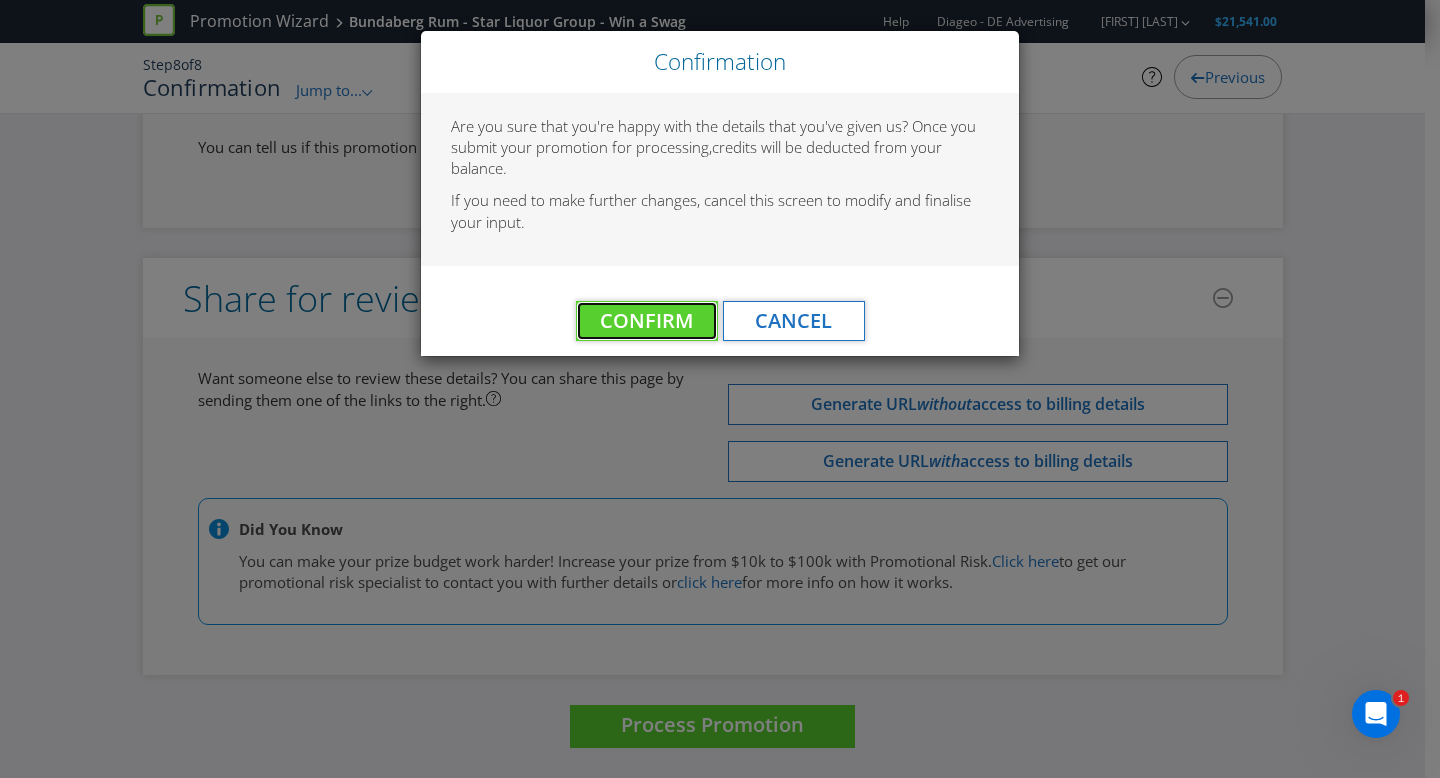click on "Confirm" at bounding box center [646, 320] 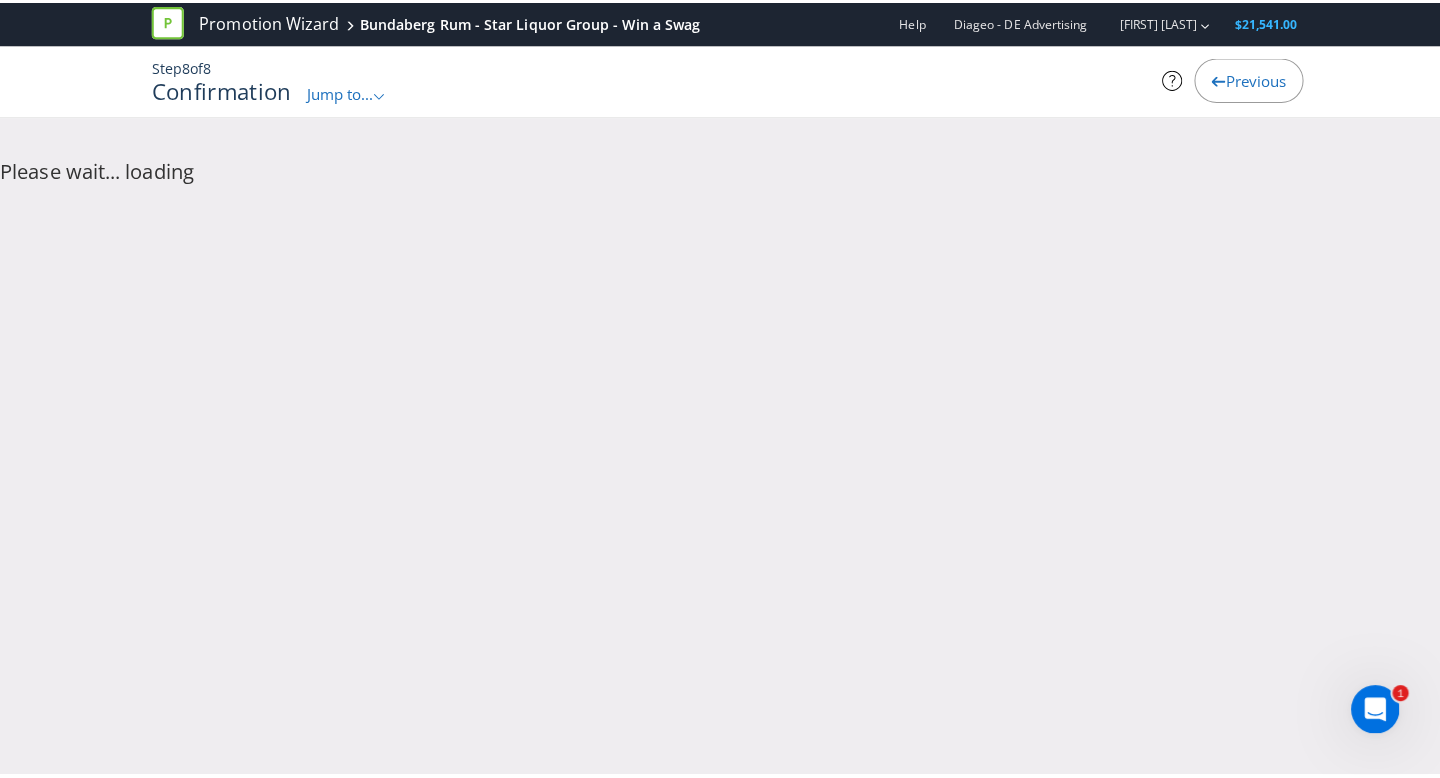 scroll, scrollTop: 0, scrollLeft: 0, axis: both 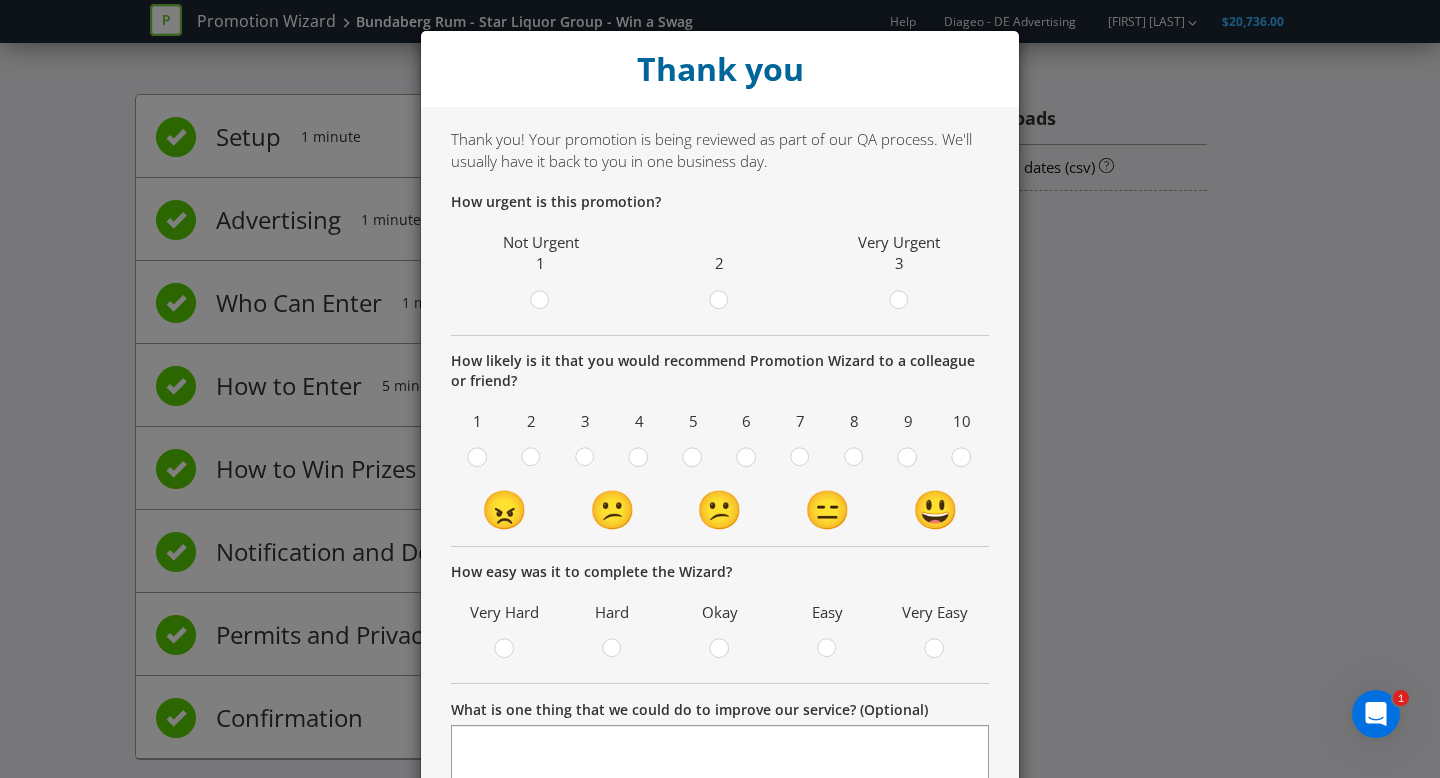 click 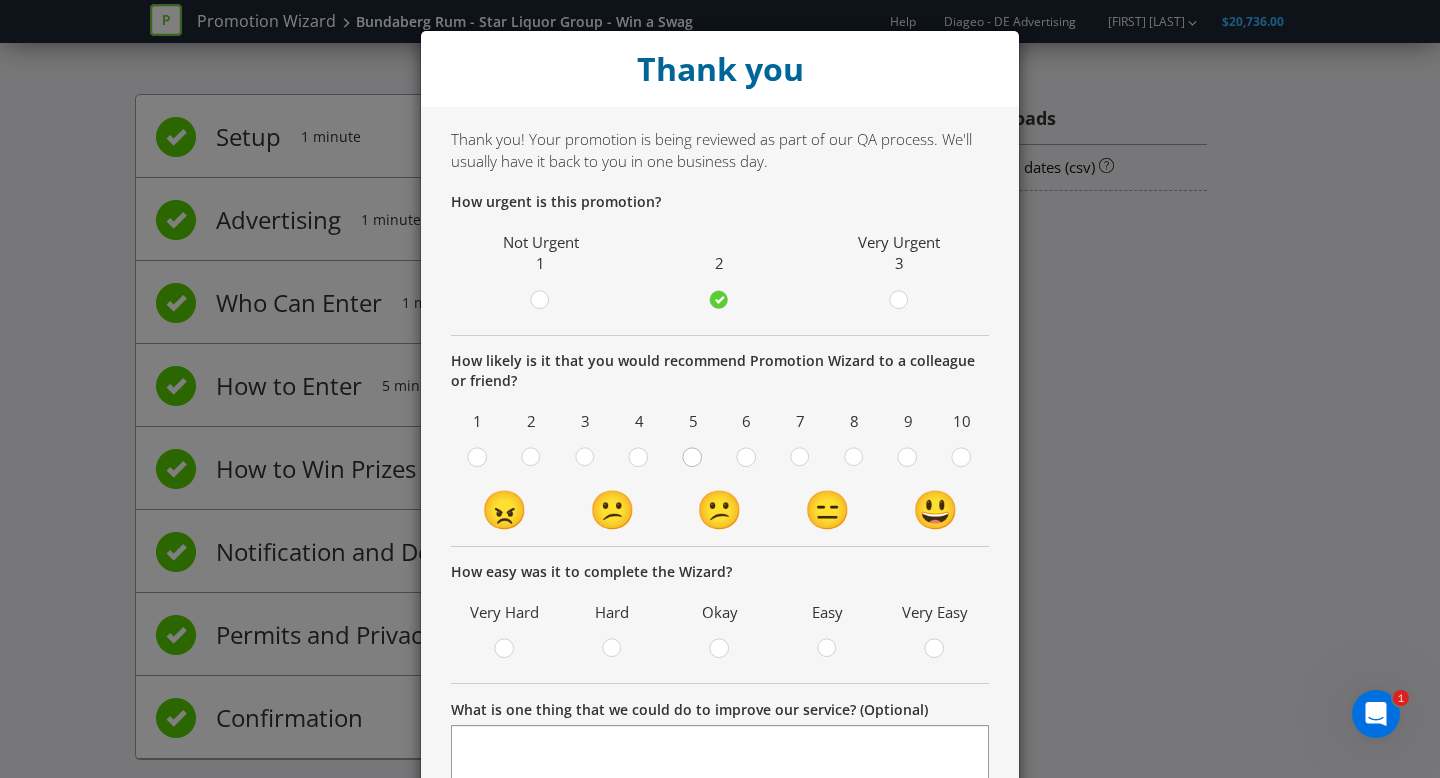 click at bounding box center [693, 451] 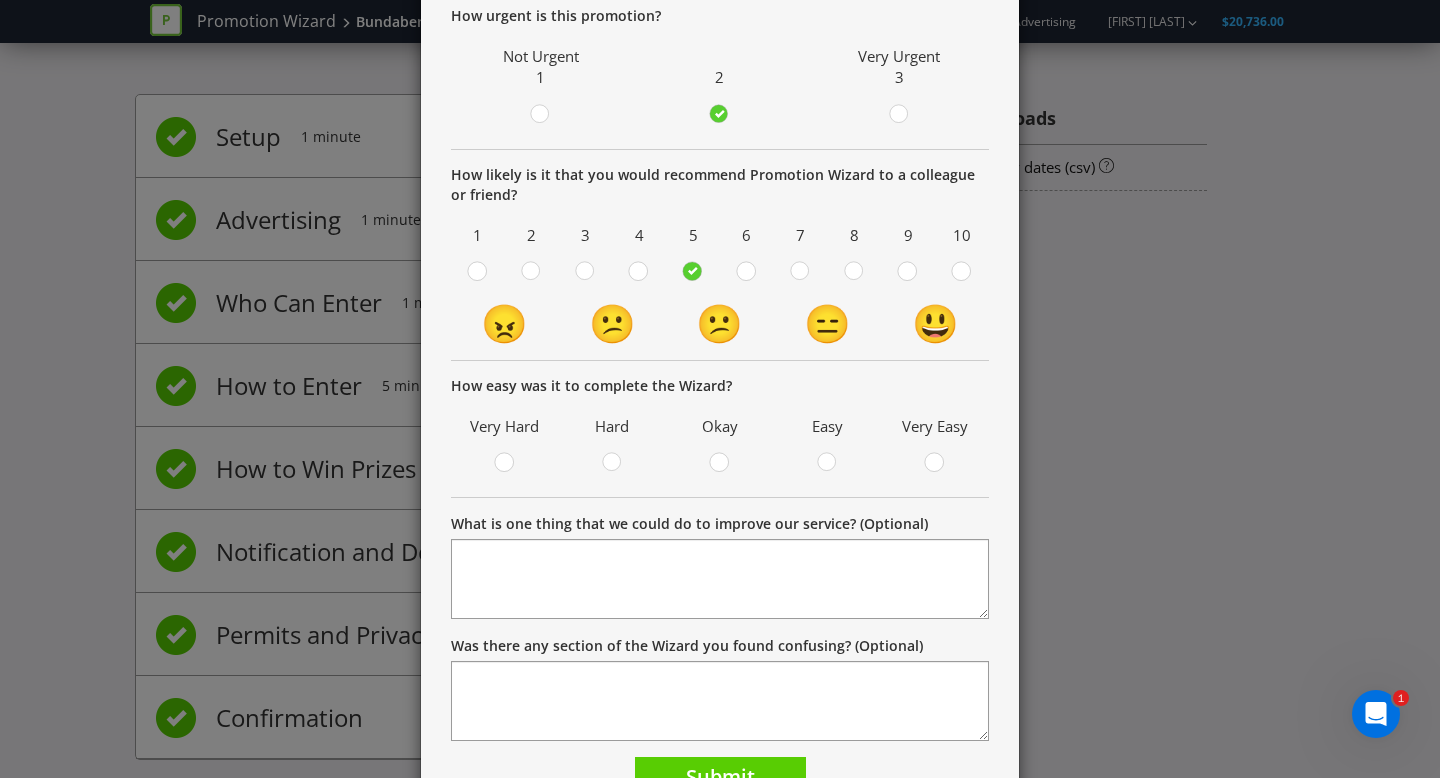 scroll, scrollTop: 183, scrollLeft: 0, axis: vertical 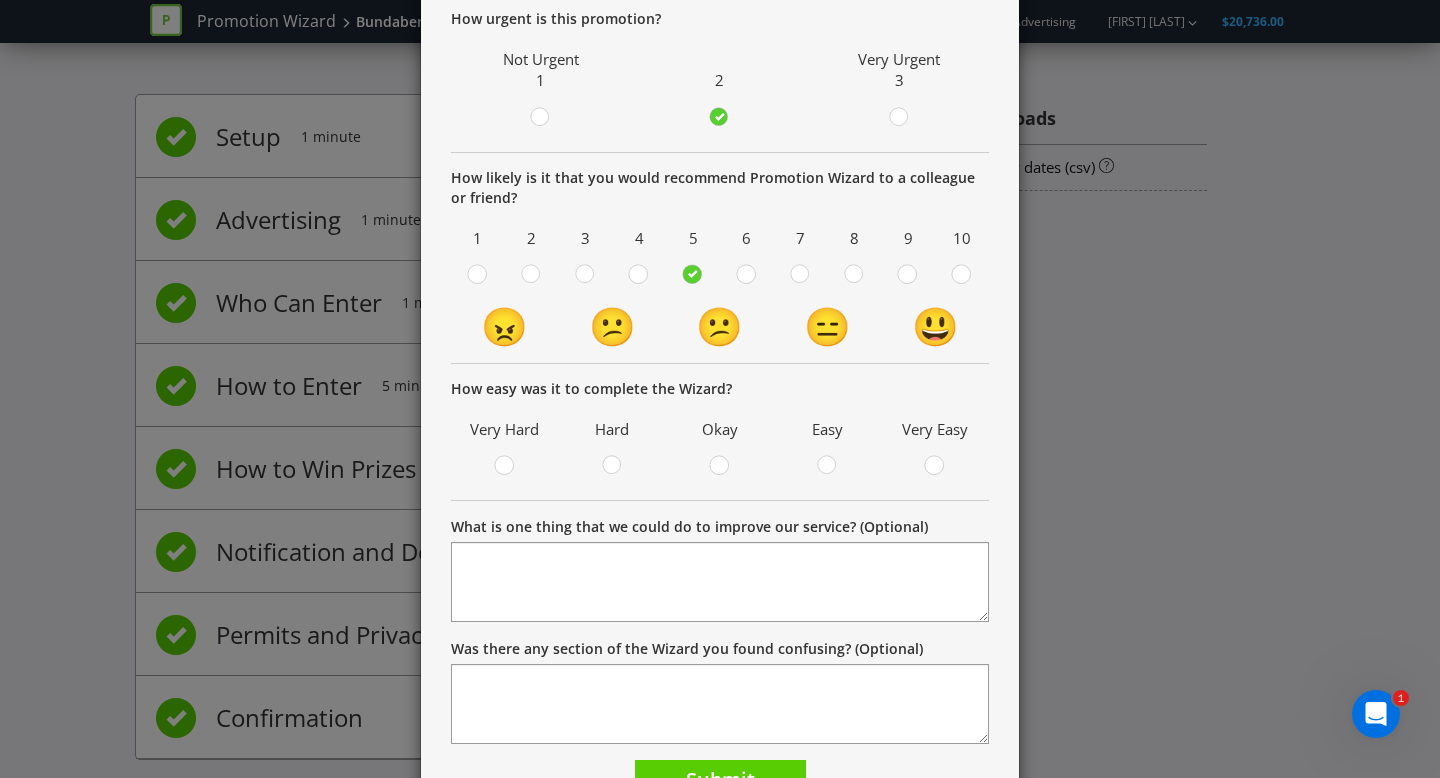 drag, startPoint x: 714, startPoint y: 462, endPoint x: 712, endPoint y: 531, distance: 69.02898 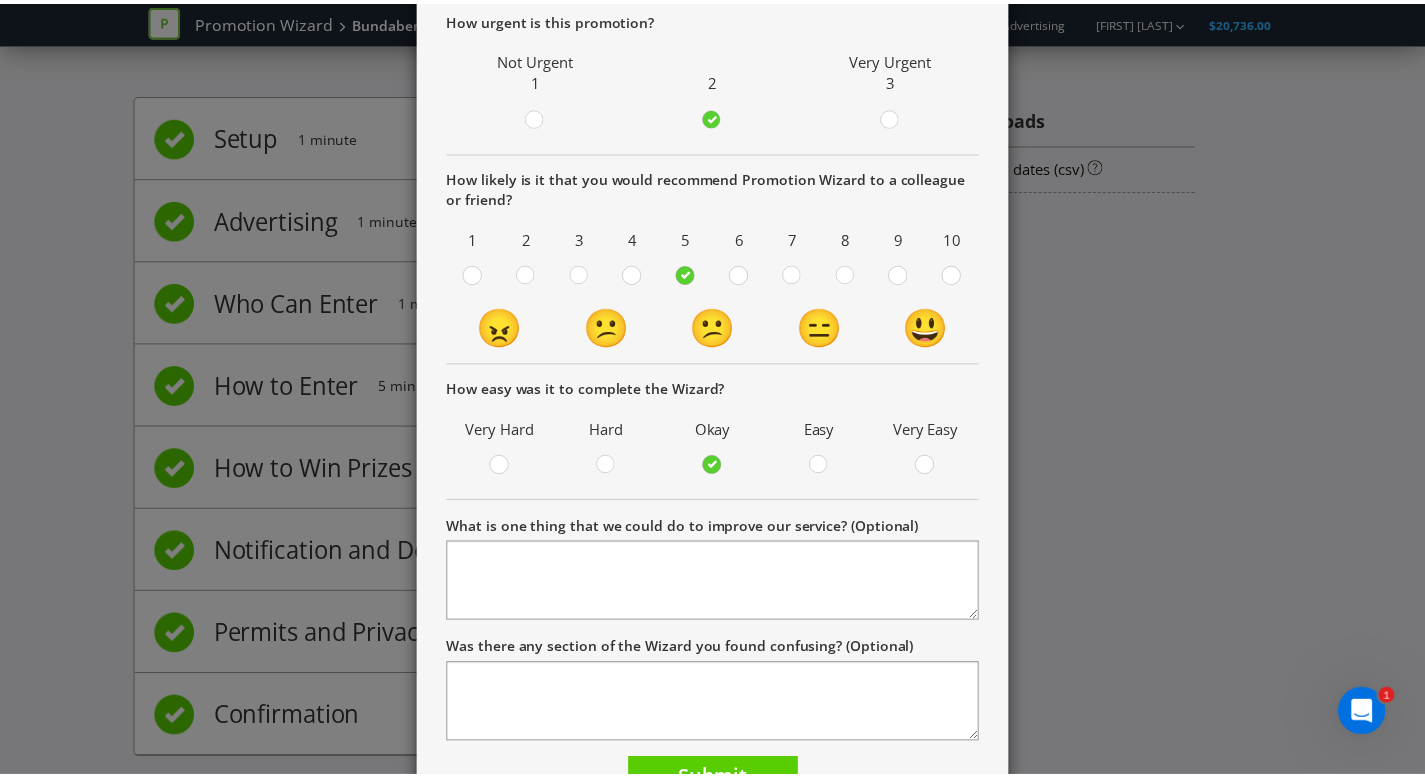 scroll, scrollTop: 291, scrollLeft: 0, axis: vertical 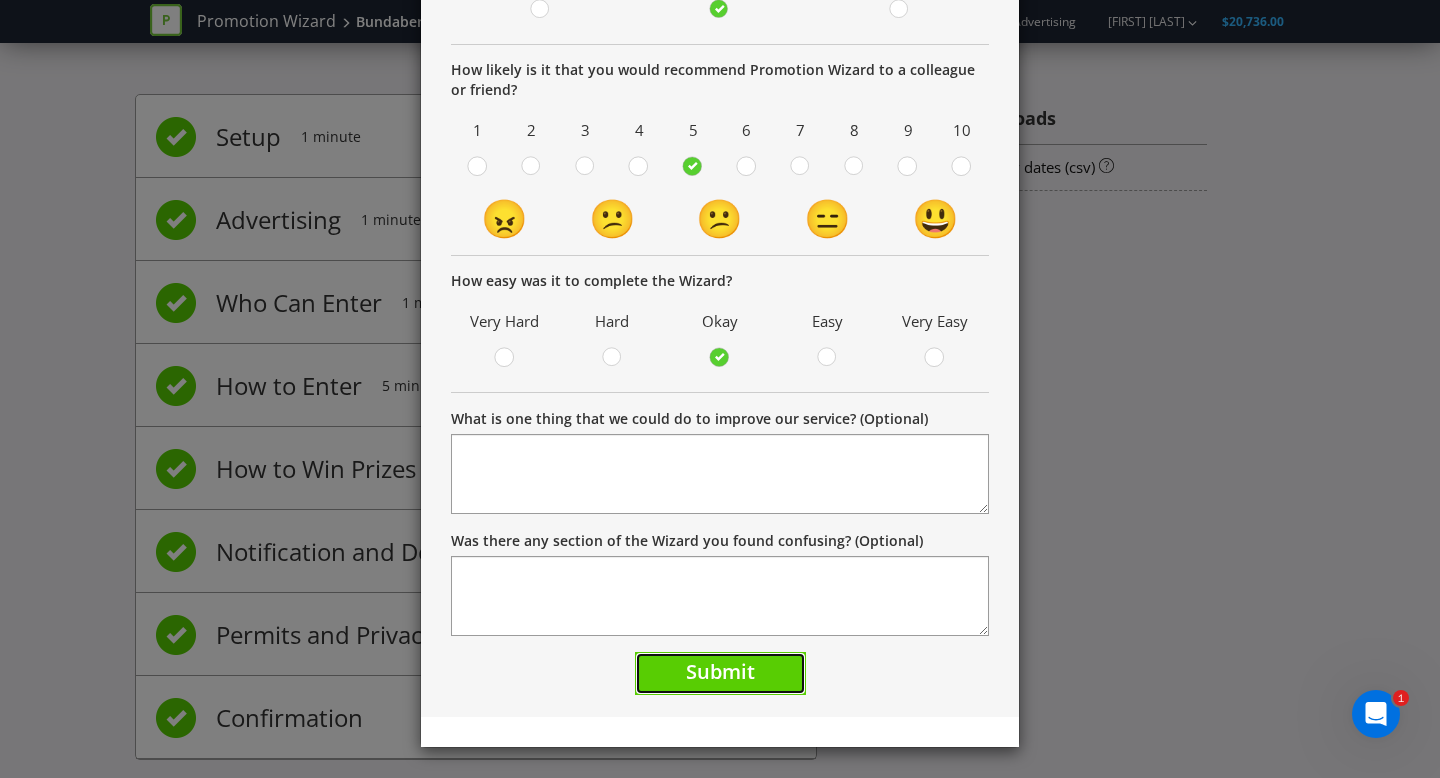 drag, startPoint x: 686, startPoint y: 664, endPoint x: 727, endPoint y: 648, distance: 44.011364 